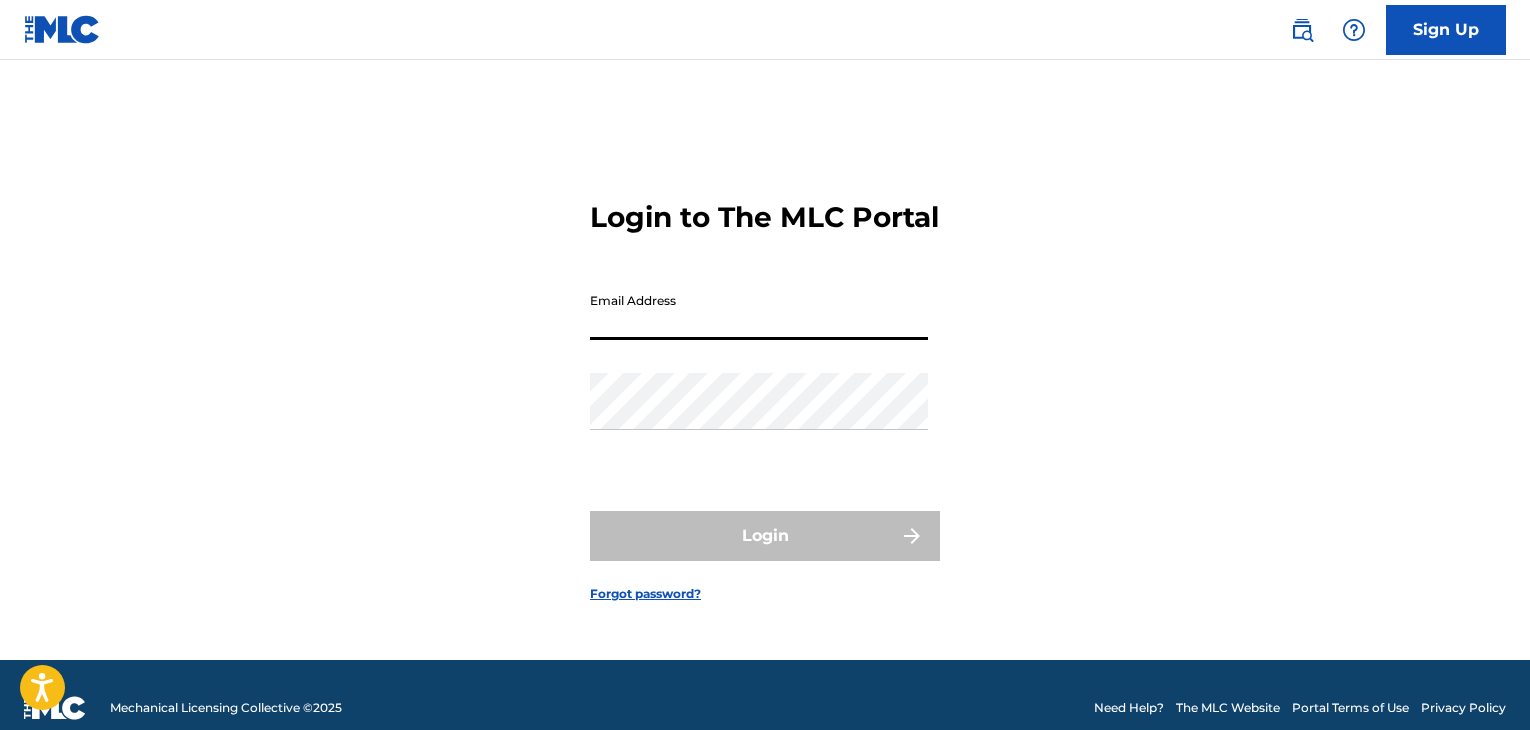 scroll, scrollTop: 0, scrollLeft: 0, axis: both 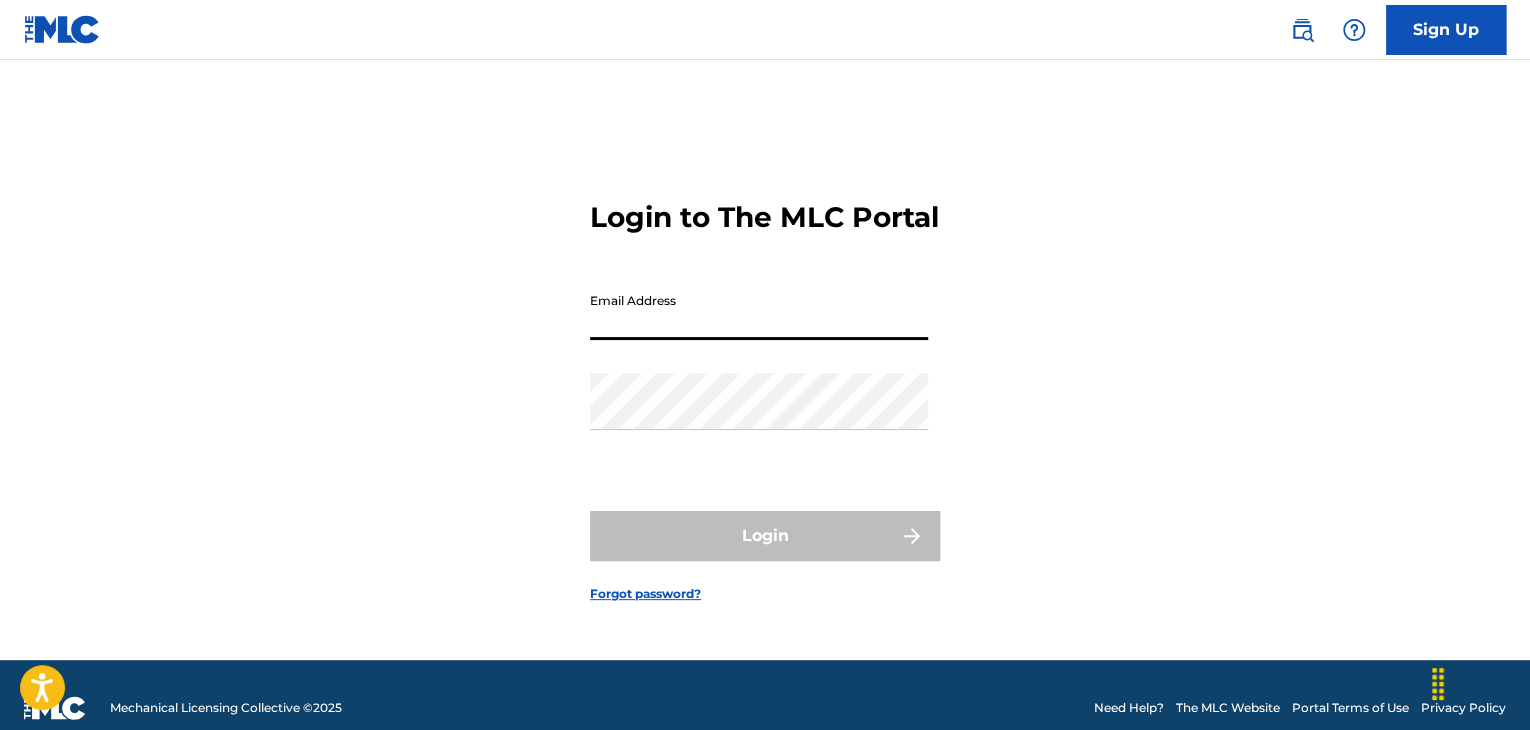 click on "Email Address" at bounding box center [759, 311] 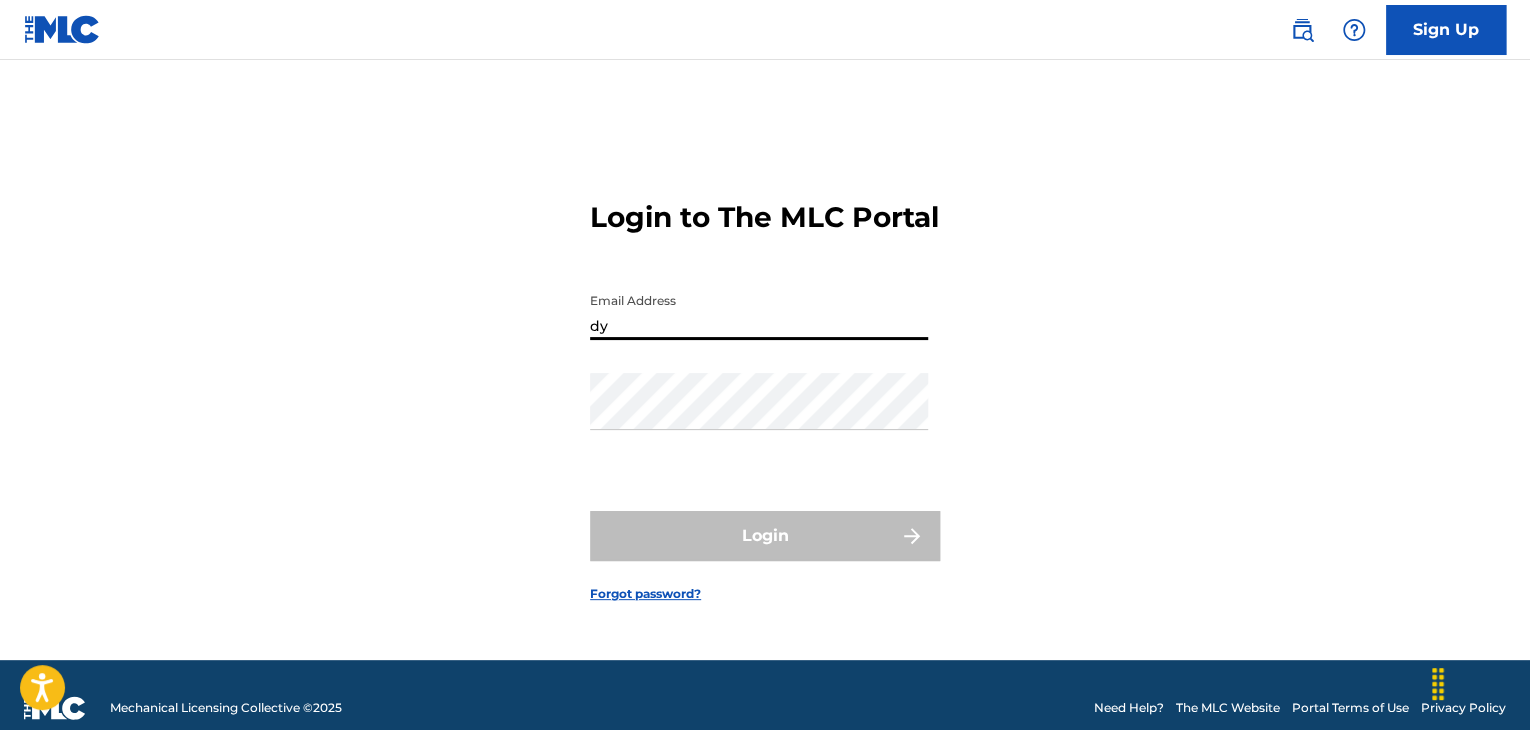 type on "[USERNAME]@[DOMAIN]" 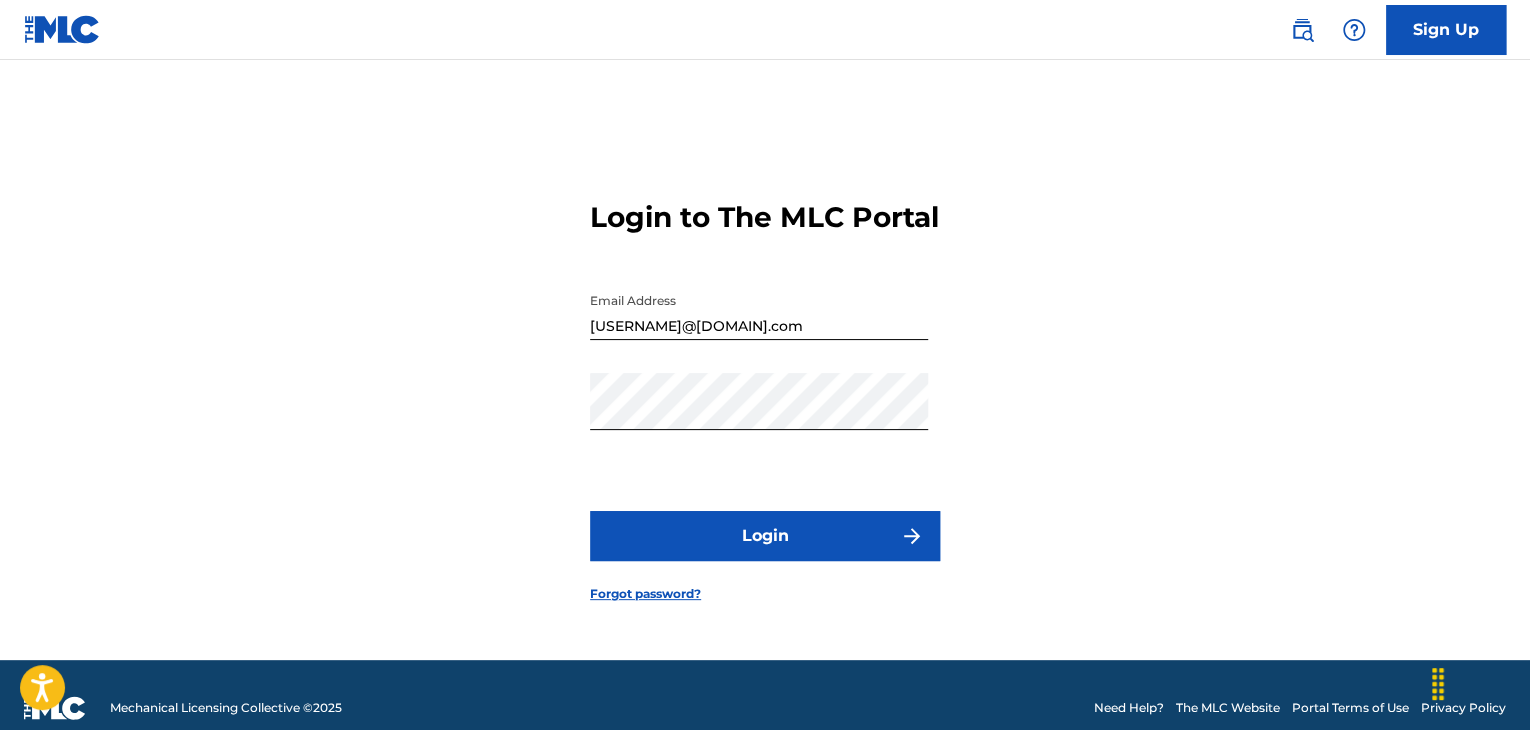 click on "Login" at bounding box center [765, 536] 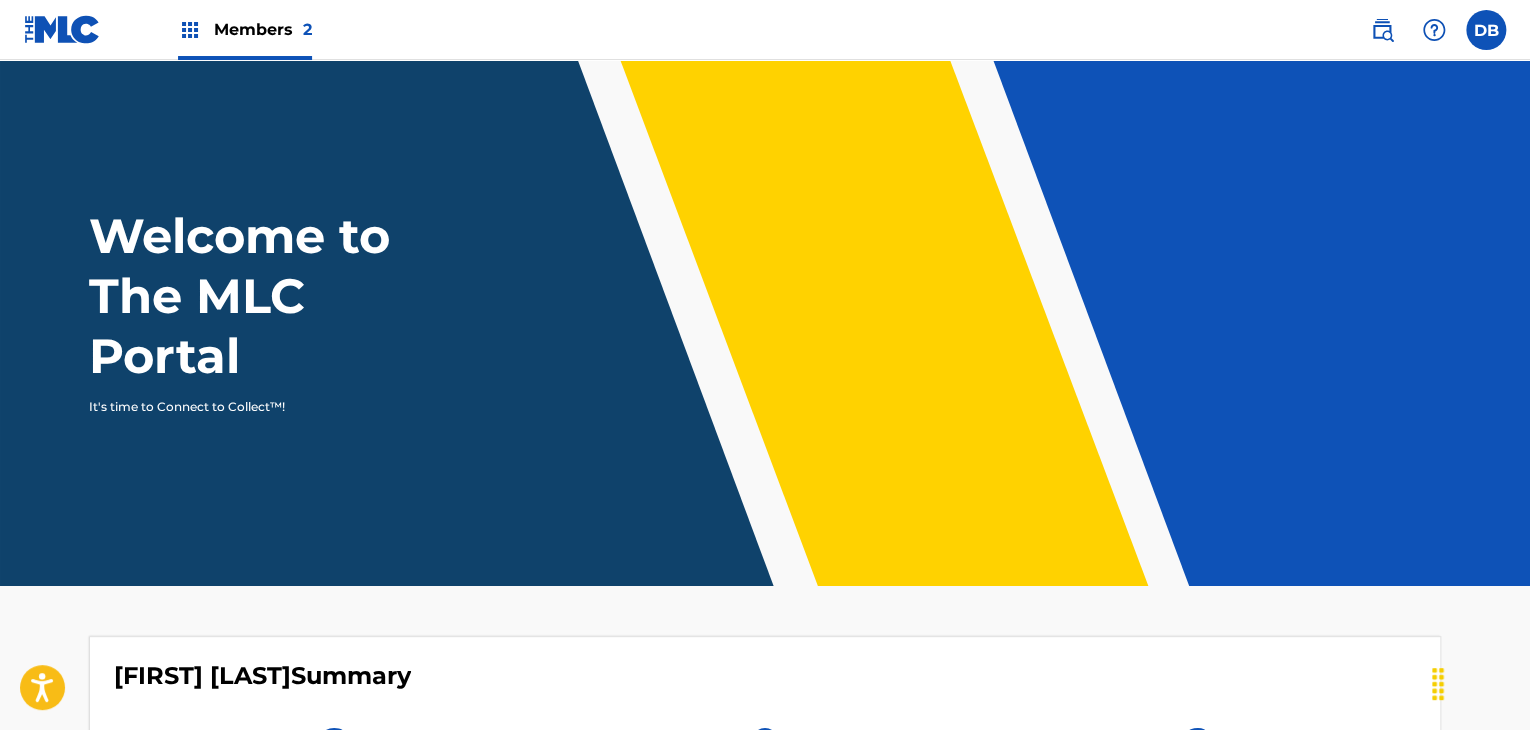 scroll, scrollTop: 0, scrollLeft: 0, axis: both 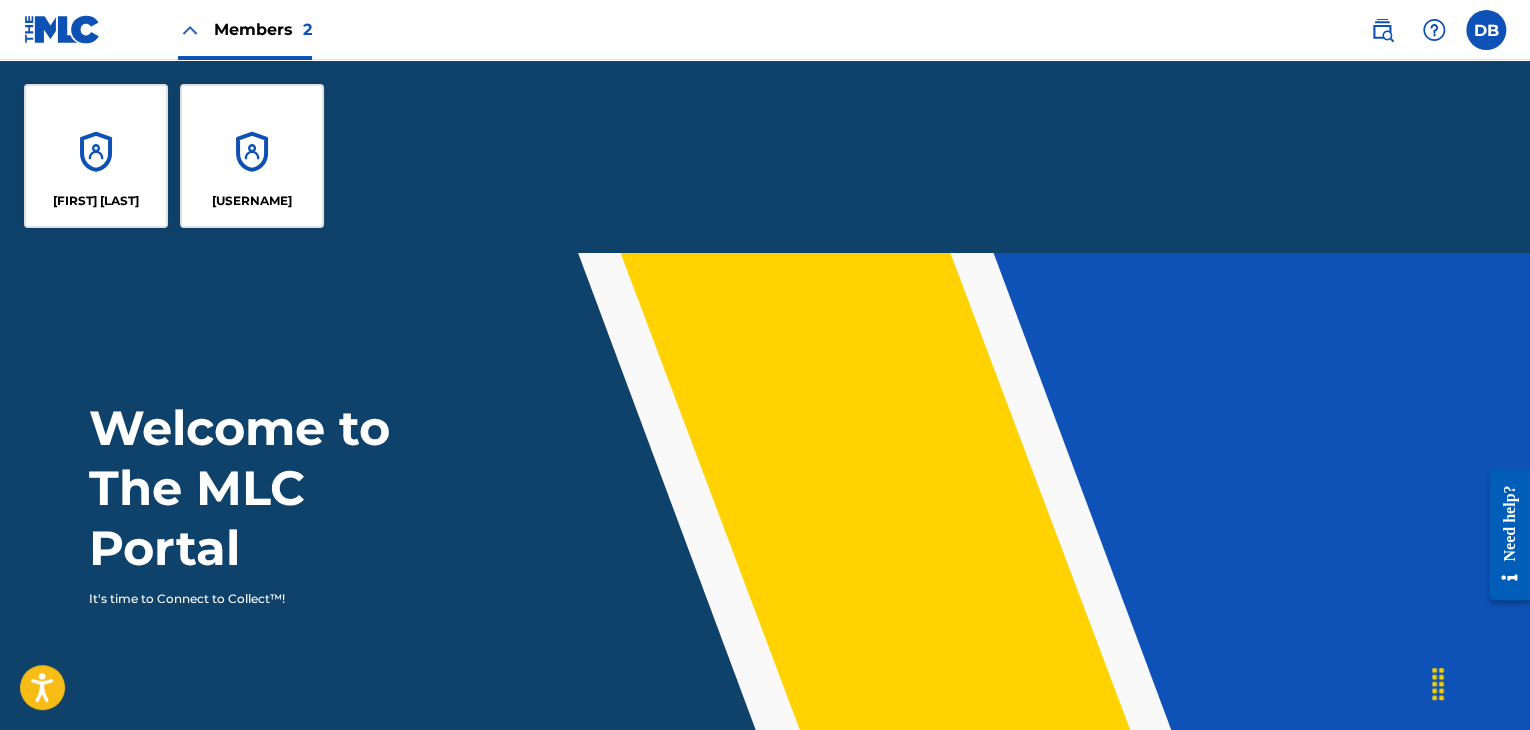 click on "weedwaster" at bounding box center (252, 156) 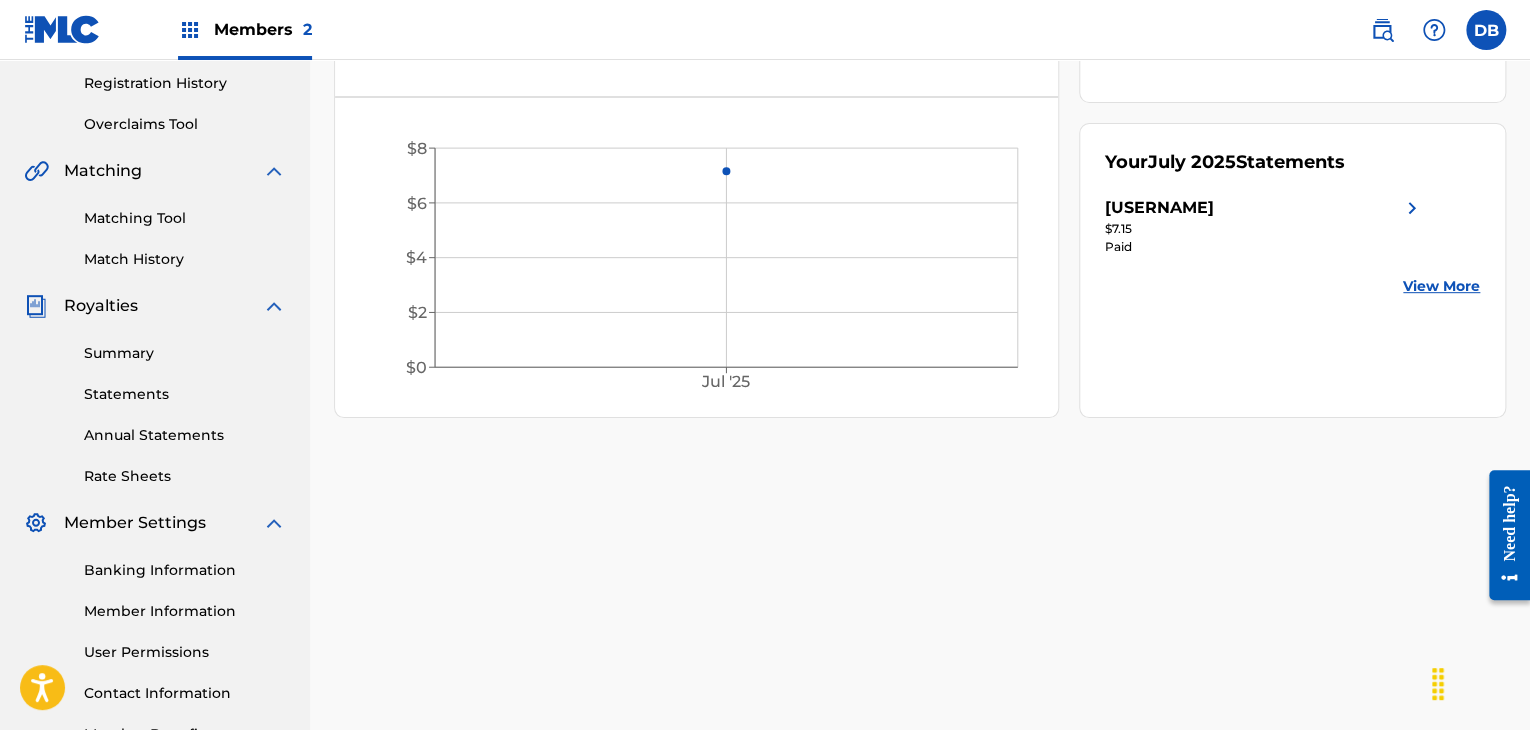 scroll, scrollTop: 400, scrollLeft: 0, axis: vertical 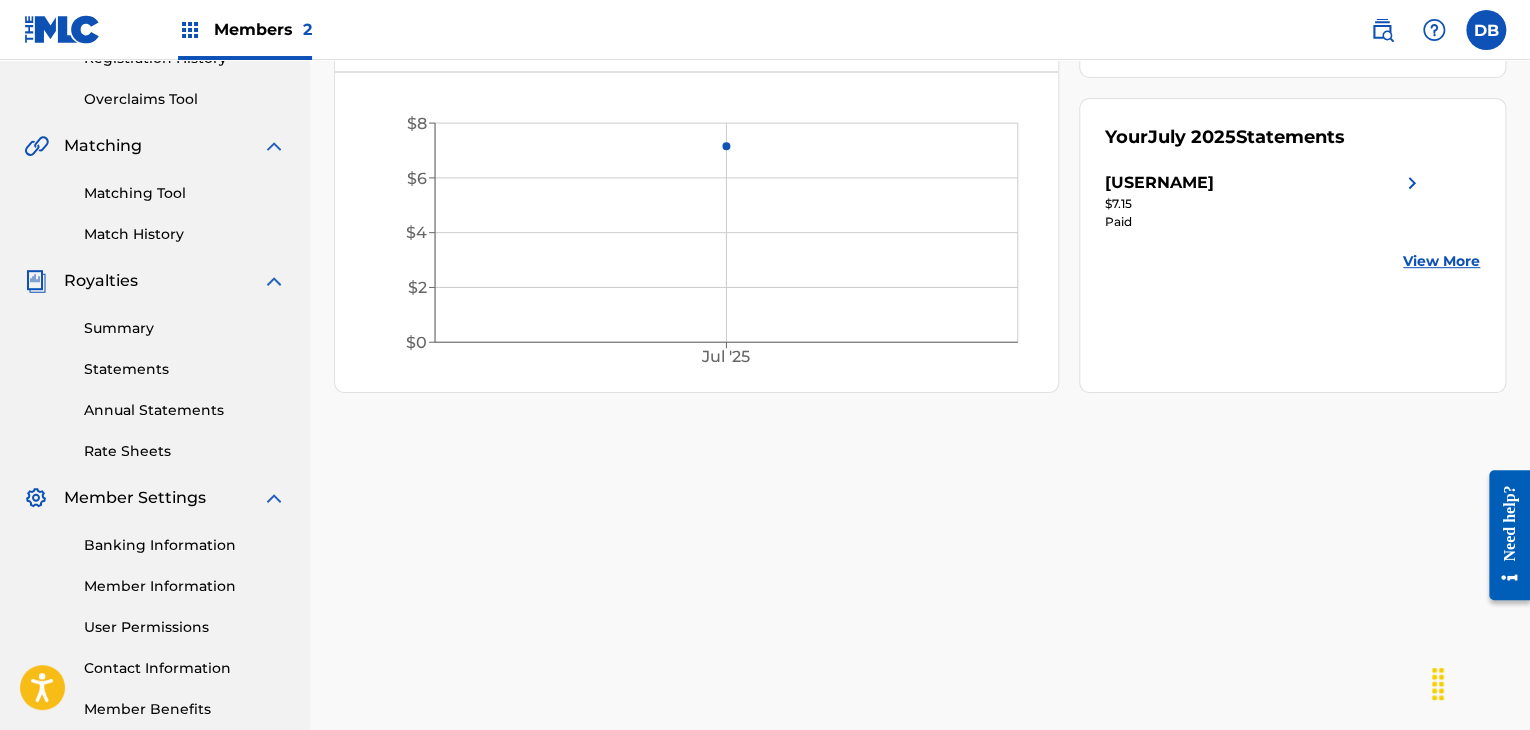 drag, startPoint x: 1152, startPoint y: 131, endPoint x: 1388, endPoint y: 108, distance: 237.11812 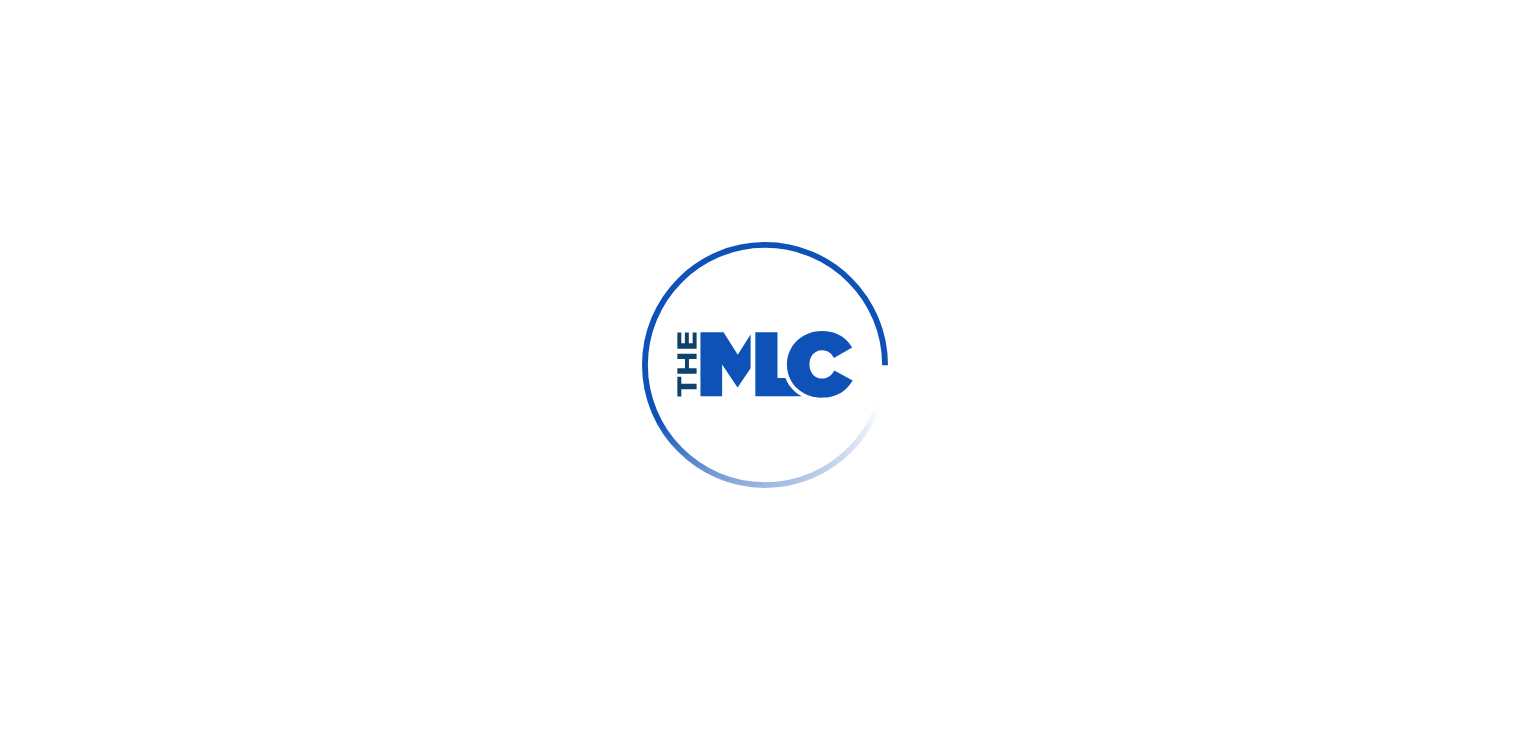 scroll, scrollTop: 0, scrollLeft: 0, axis: both 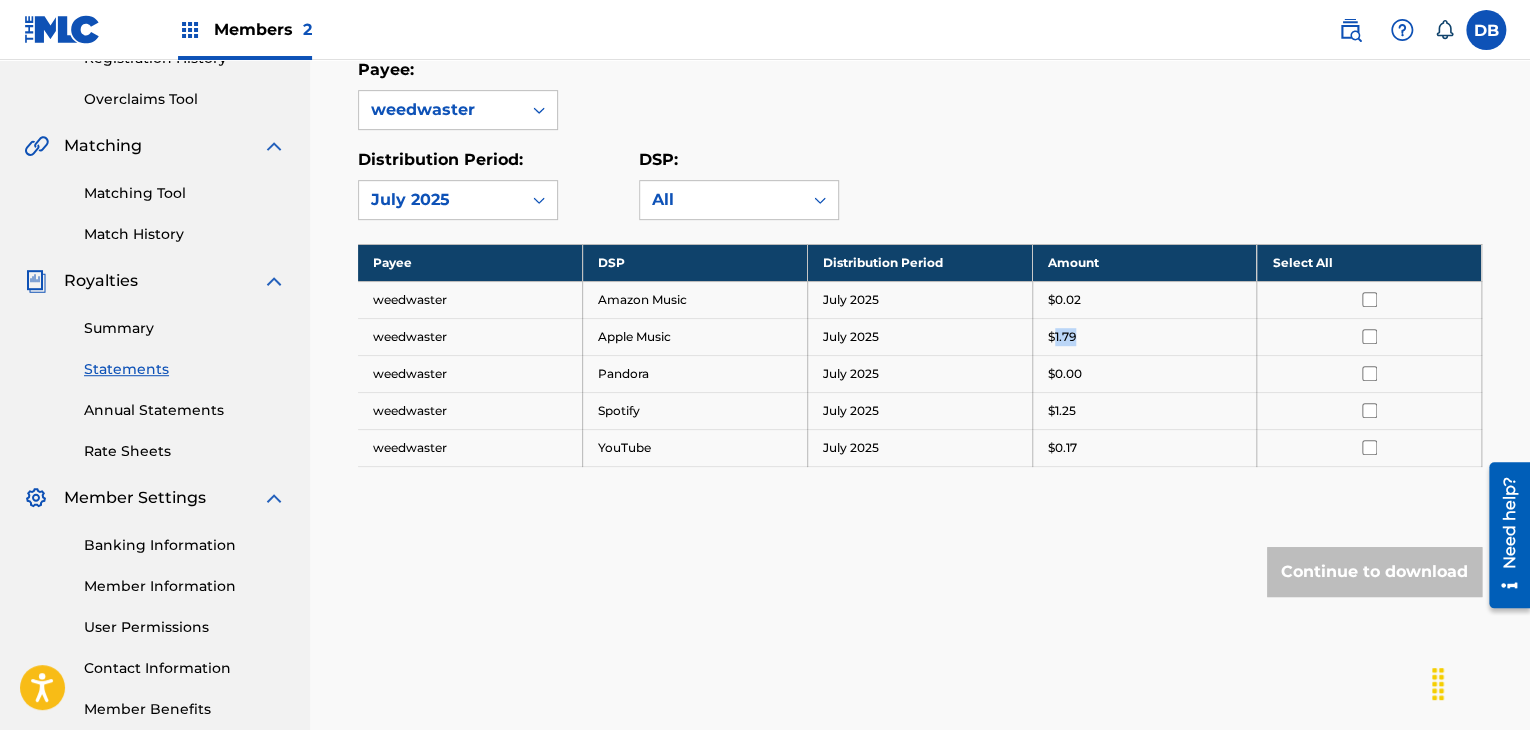 drag, startPoint x: 1078, startPoint y: 338, endPoint x: 1056, endPoint y: 339, distance: 22.022715 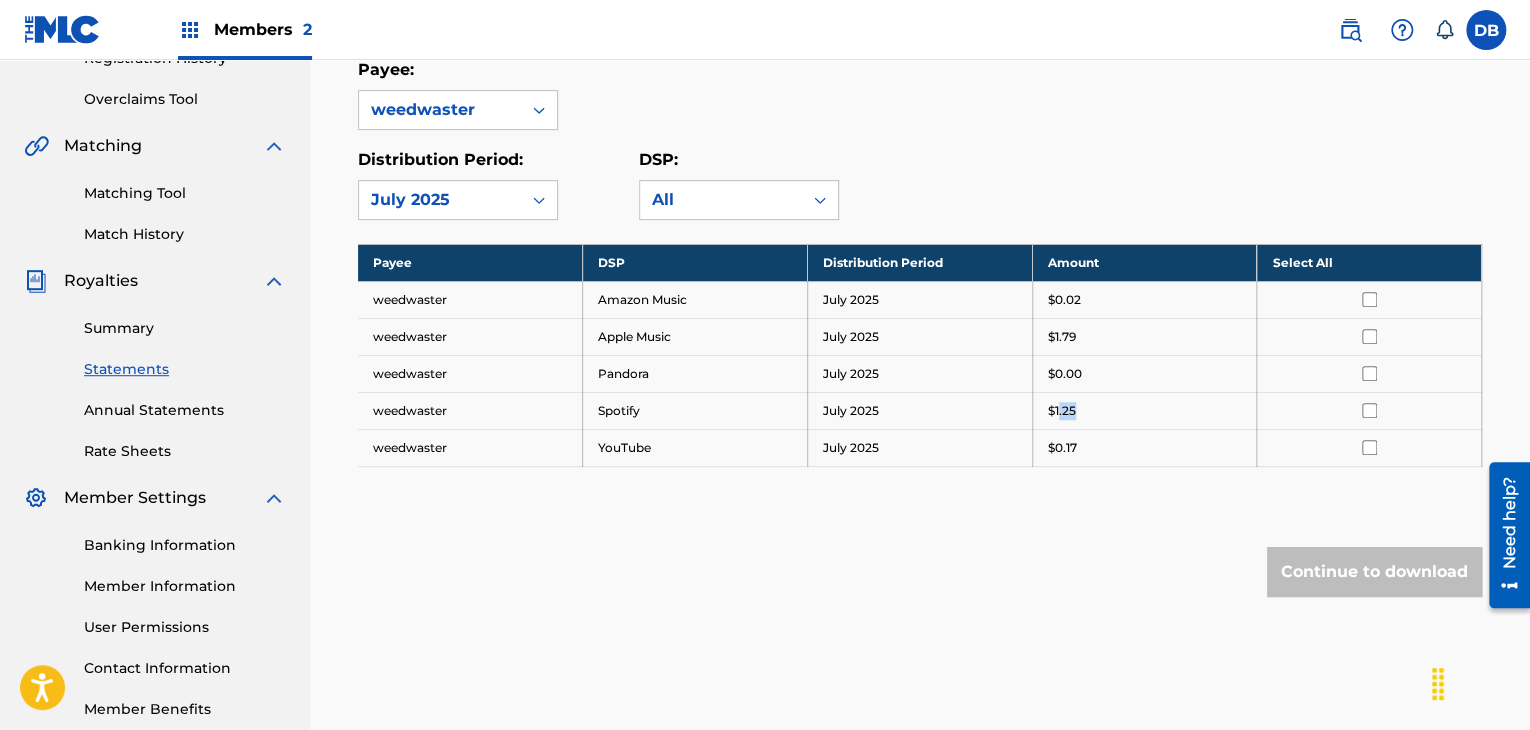 drag, startPoint x: 1074, startPoint y: 421, endPoint x: 1057, endPoint y: 415, distance: 18.027756 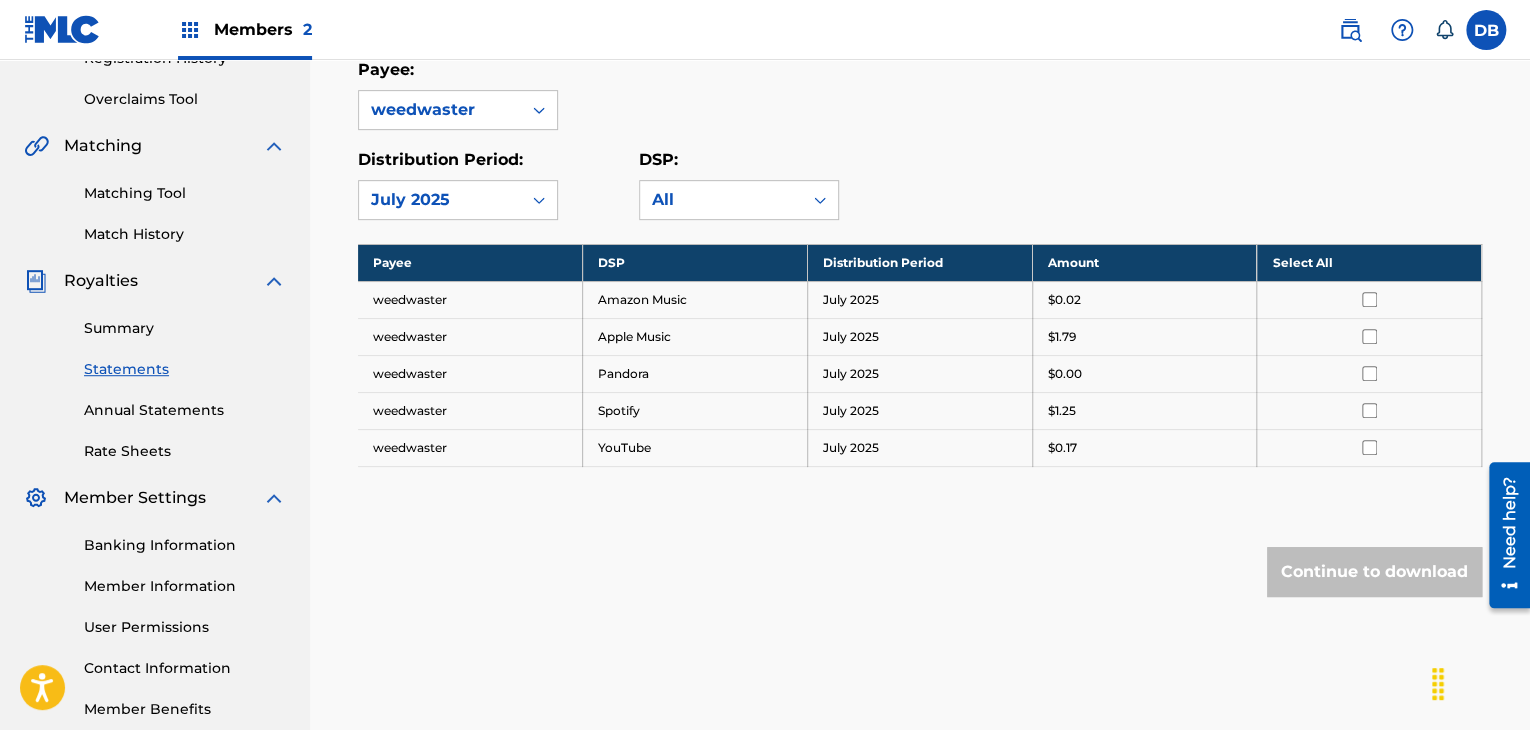 click on "Royalty Statements Select your desired payee from the Payee drop-down menu. Then you can filter by distribution period and DSP in the corresponding drop-down menus. In the Select column, check the box(es) for any statements you would like to download or click    Select All   at the top of the column to select all statements. Scroll to the bottom and click  Continue to download , then select your download options from the slide-out menu. Payee: weedwaster Distribution Period: July 2025 DSP: All Payee DSP Distribution Period Amount Select All weedwaster Amazon Music July 2025 $0.02 weedwaster Apple Music July 2025 $1.79 weedwaster Pandora July 2025 $0.00 weedwaster Spotify July 2025 $1.25 weedwaster YouTube July 2025 $0.17 Continue to download" at bounding box center (920, 218) 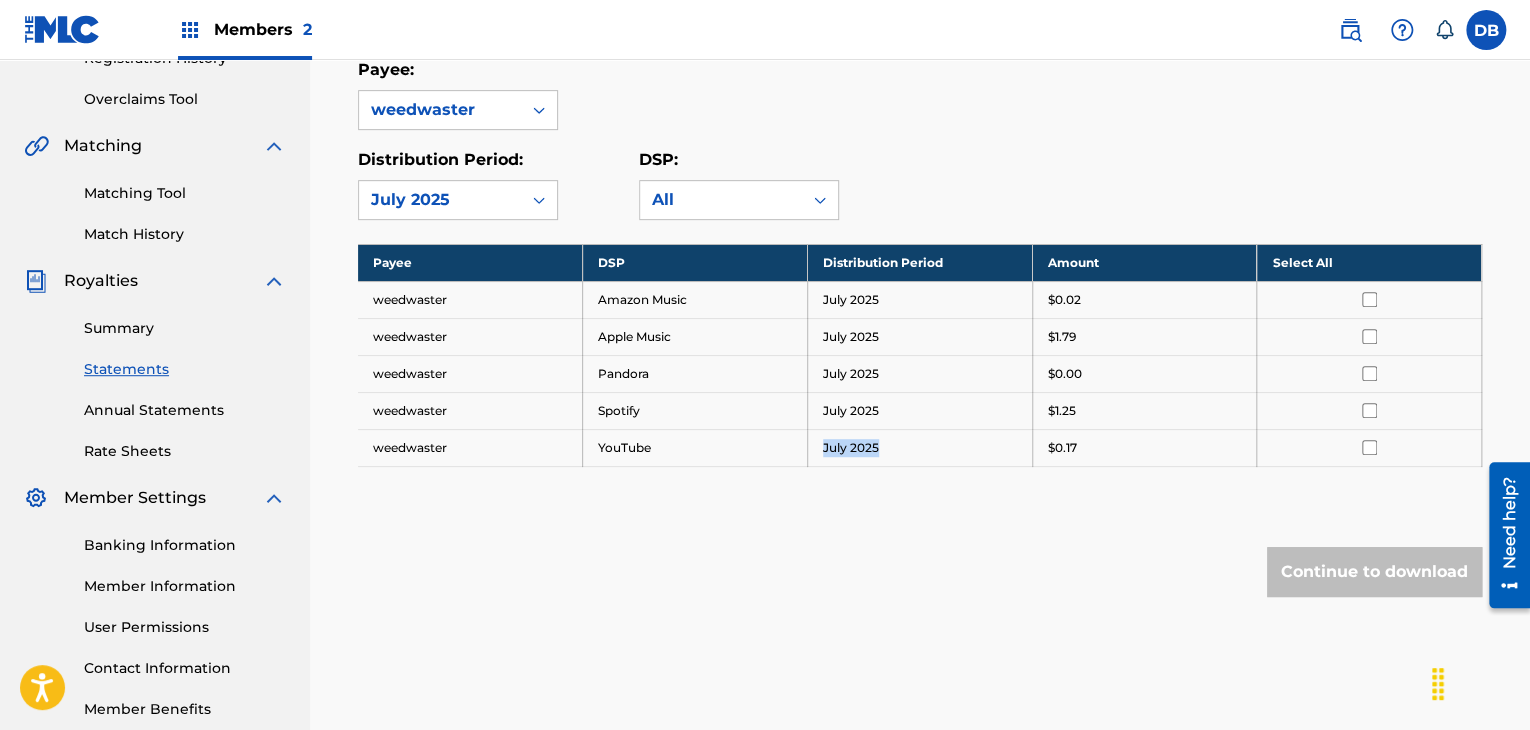 drag, startPoint x: 972, startPoint y: 453, endPoint x: 808, endPoint y: 437, distance: 164.77864 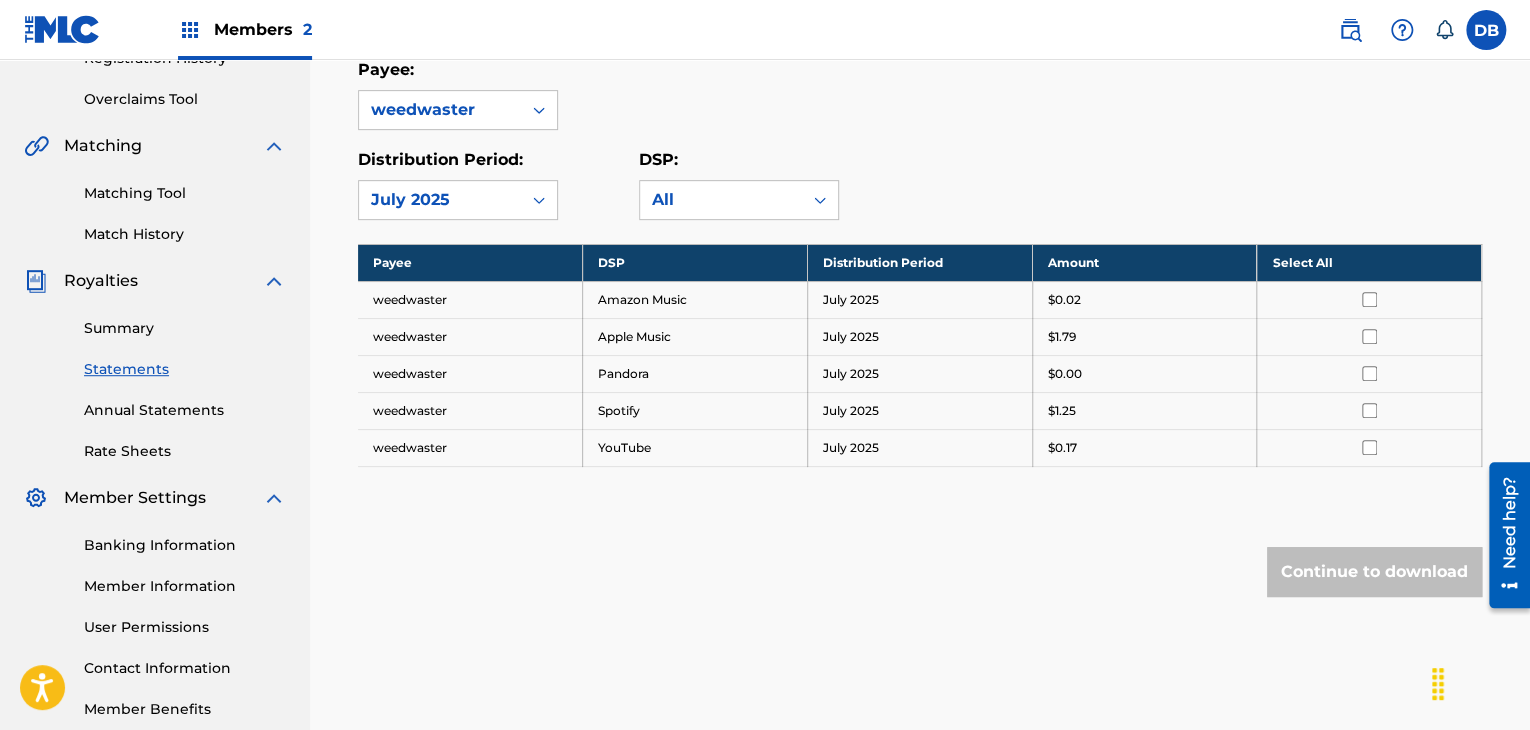 click on "Royalty Statements Select your desired payee from the Payee drop-down menu. Then you can filter by distribution period and DSP in the corresponding drop-down menus. In the Select column, check the box(es) for any statements you would like to download or click    Select All   at the top of the column to select all statements. Scroll to the bottom and click  Continue to download , then select your download options from the slide-out menu. Payee: weedwaster Distribution Period: July 2025 DSP: All Payee DSP Distribution Period Amount Select All weedwaster Amazon Music July 2025 $0.02 weedwaster Apple Music July 2025 $1.79 weedwaster Pandora July 2025 $0.00 weedwaster Spotify July 2025 $1.25 weedwaster YouTube July 2025 $0.17 Continue to download" at bounding box center [920, 218] 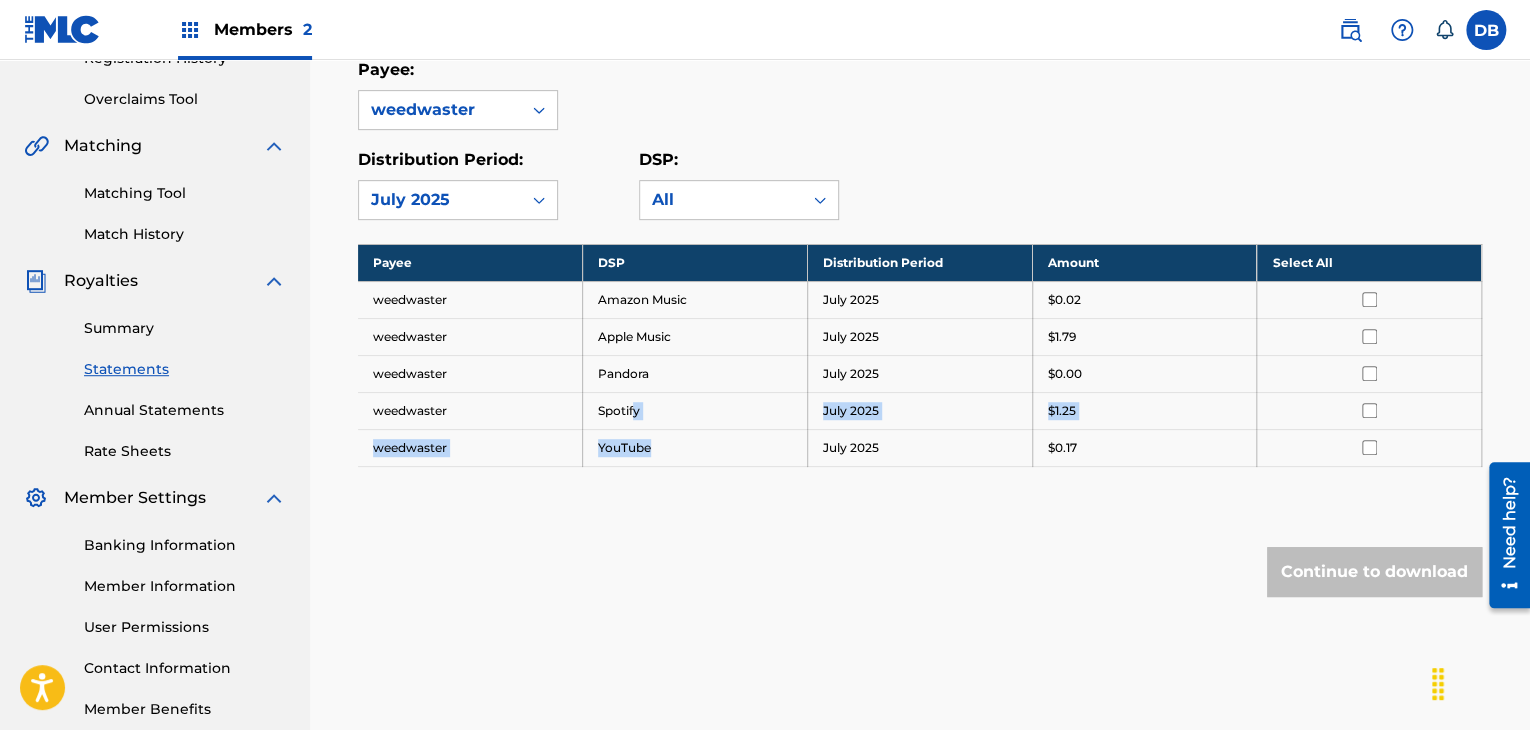 drag, startPoint x: 660, startPoint y: 459, endPoint x: 633, endPoint y: 420, distance: 47.434166 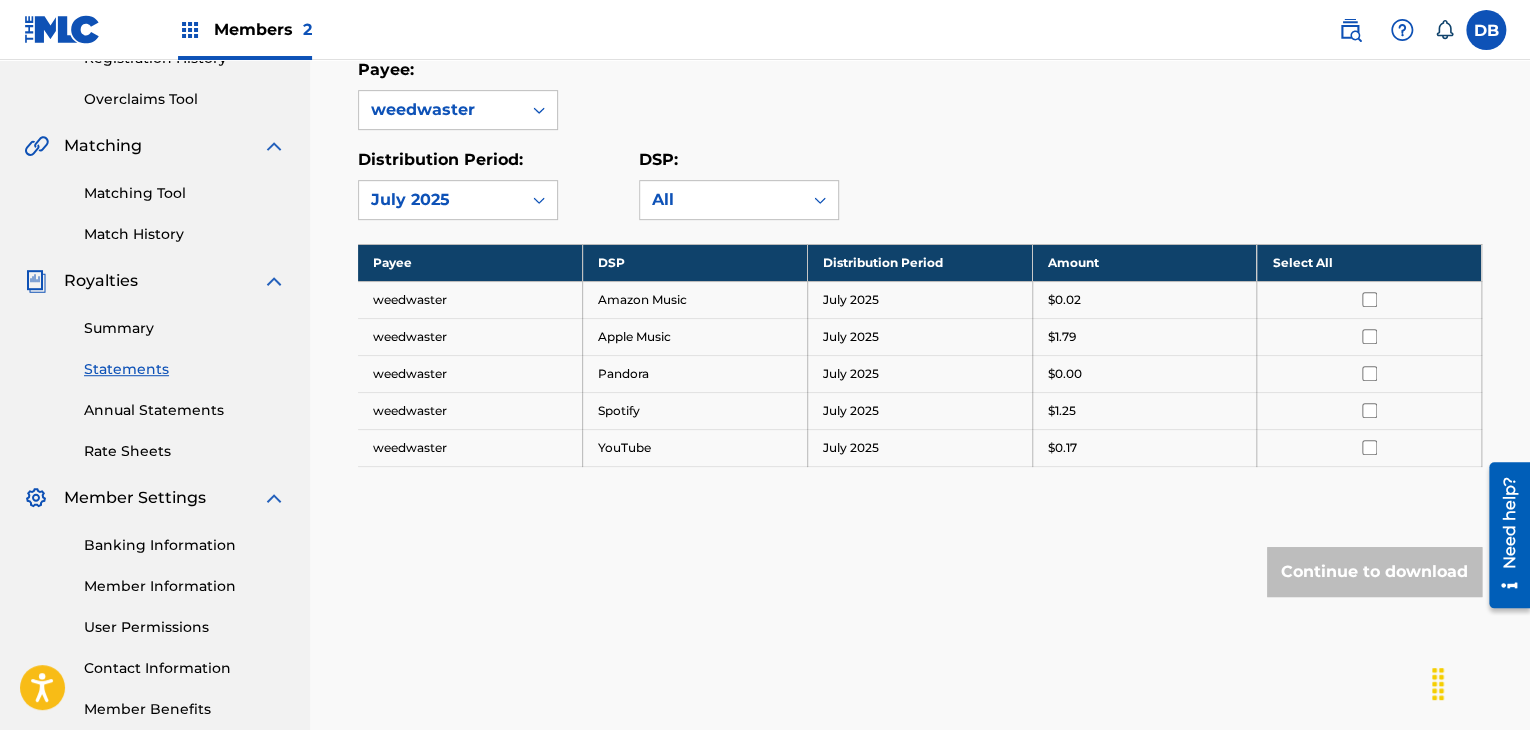 drag, startPoint x: 919, startPoint y: 373, endPoint x: 930, endPoint y: 369, distance: 11.7046995 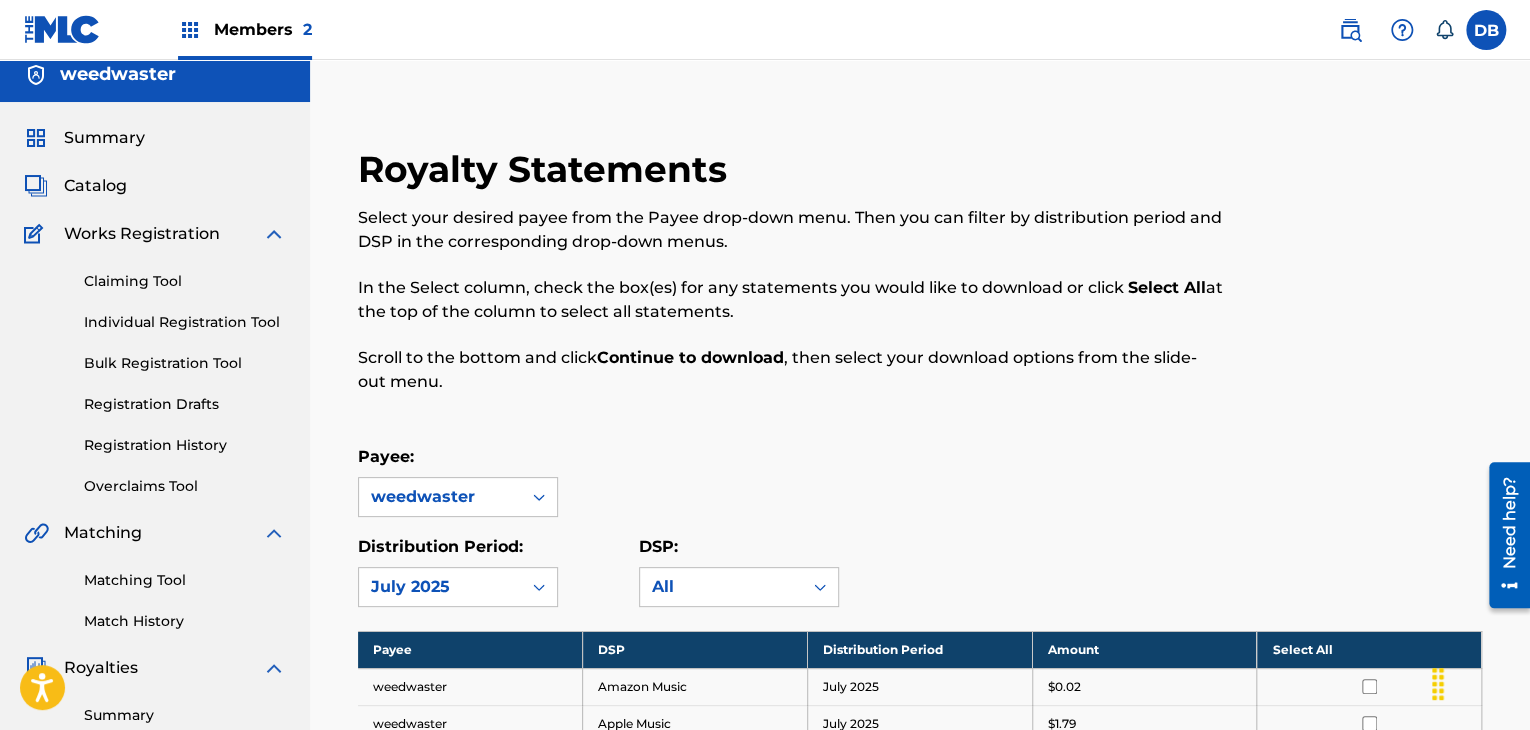 scroll, scrollTop: 0, scrollLeft: 0, axis: both 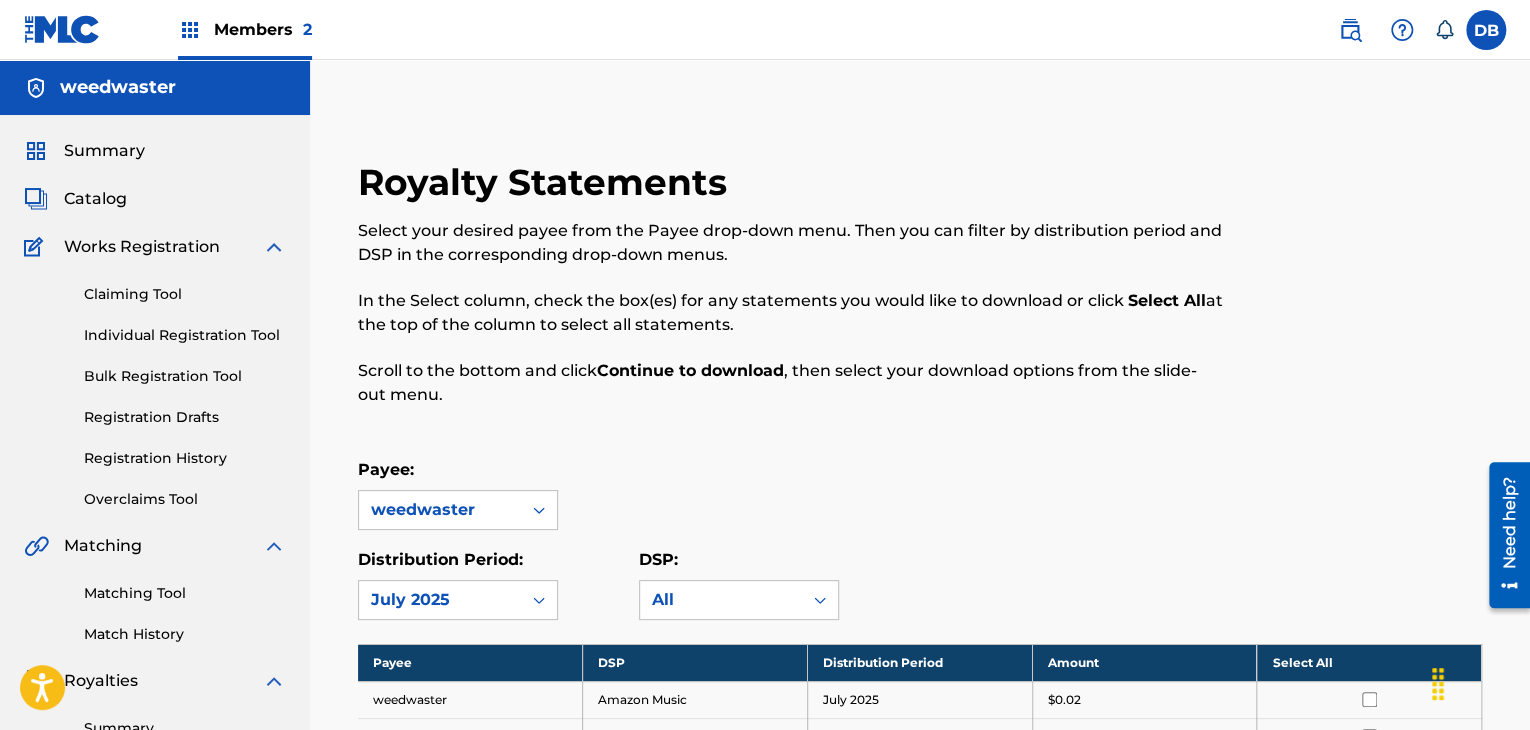 click on "Members    2" at bounding box center (263, 29) 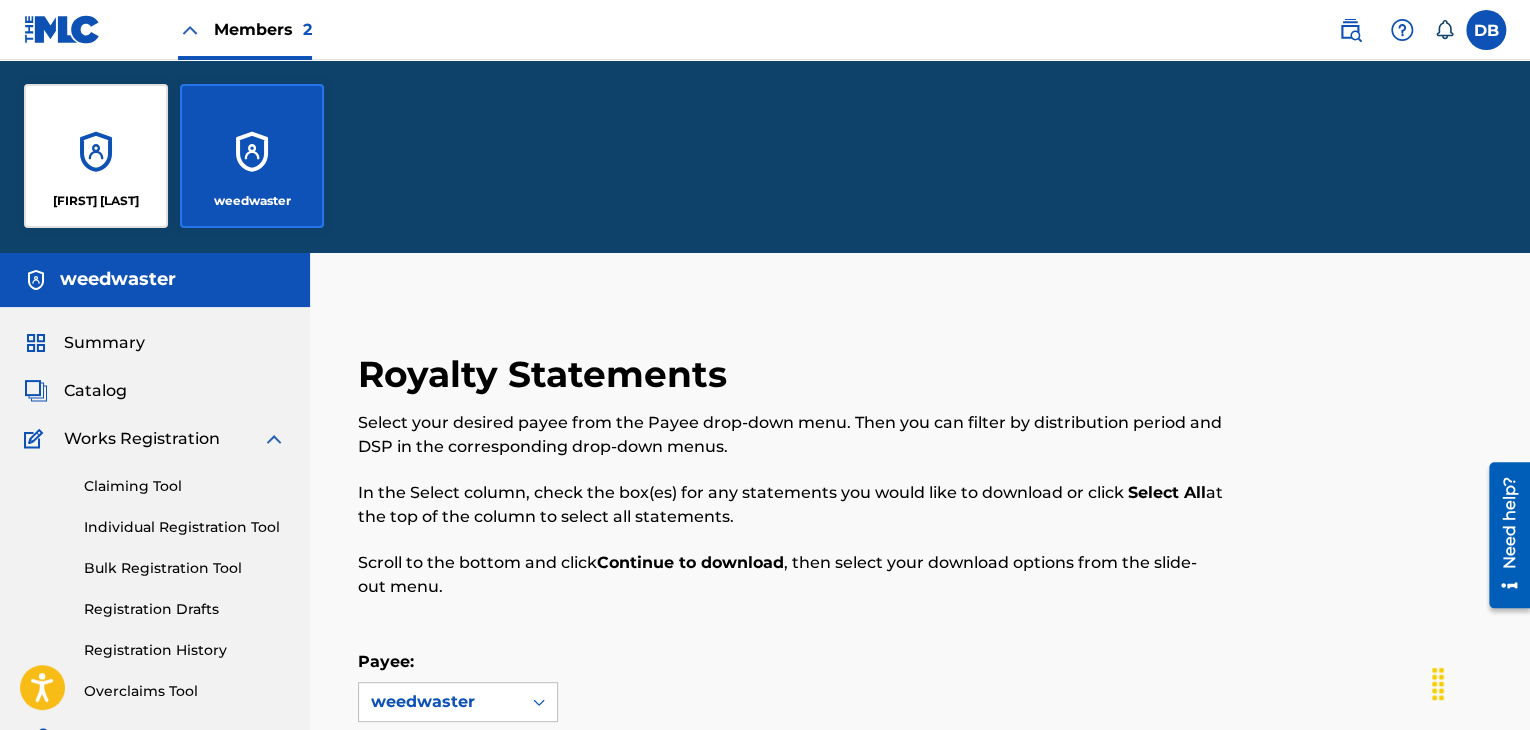 click on "[FIRST] [LAST]" at bounding box center [96, 156] 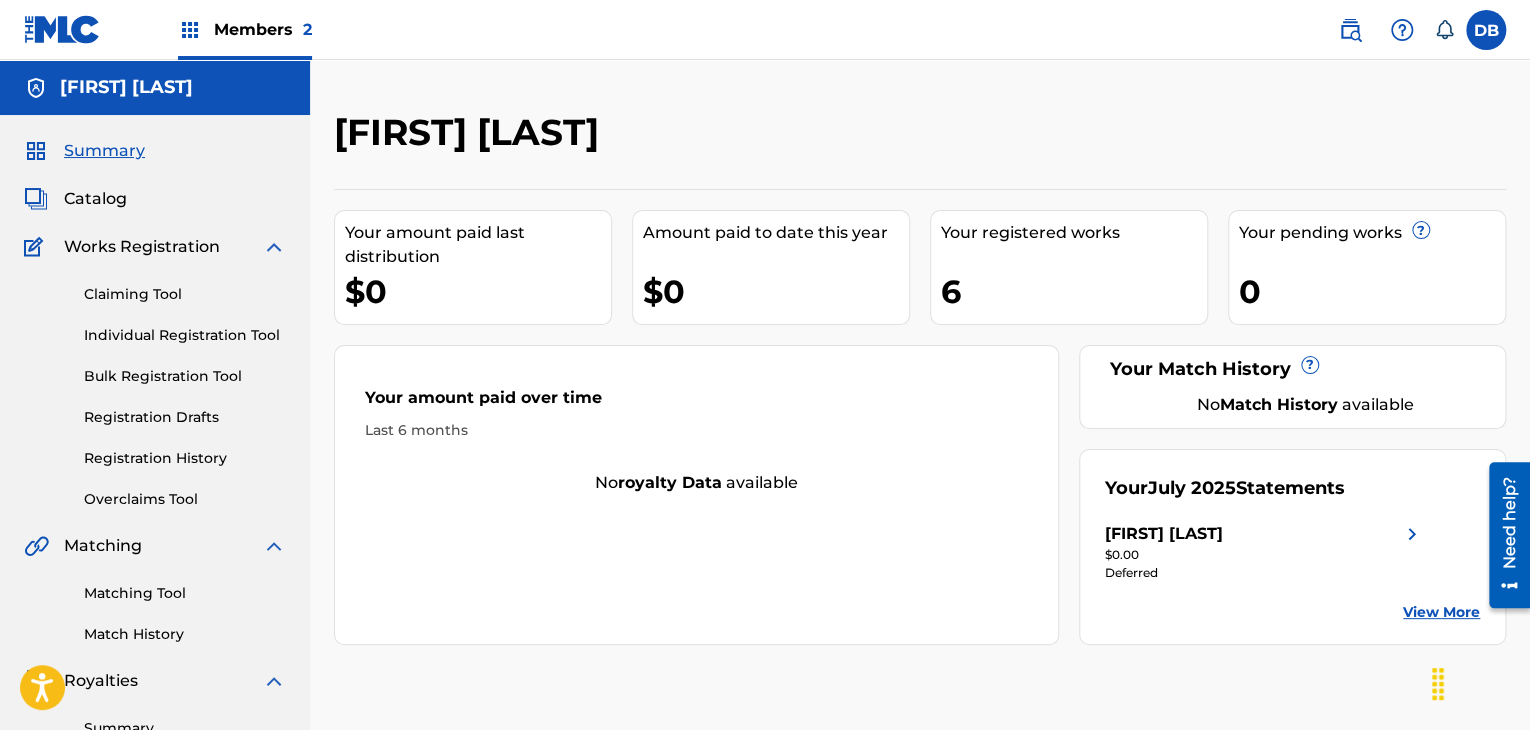 click on "[FIRST] [LAST]" at bounding box center (1164, 534) 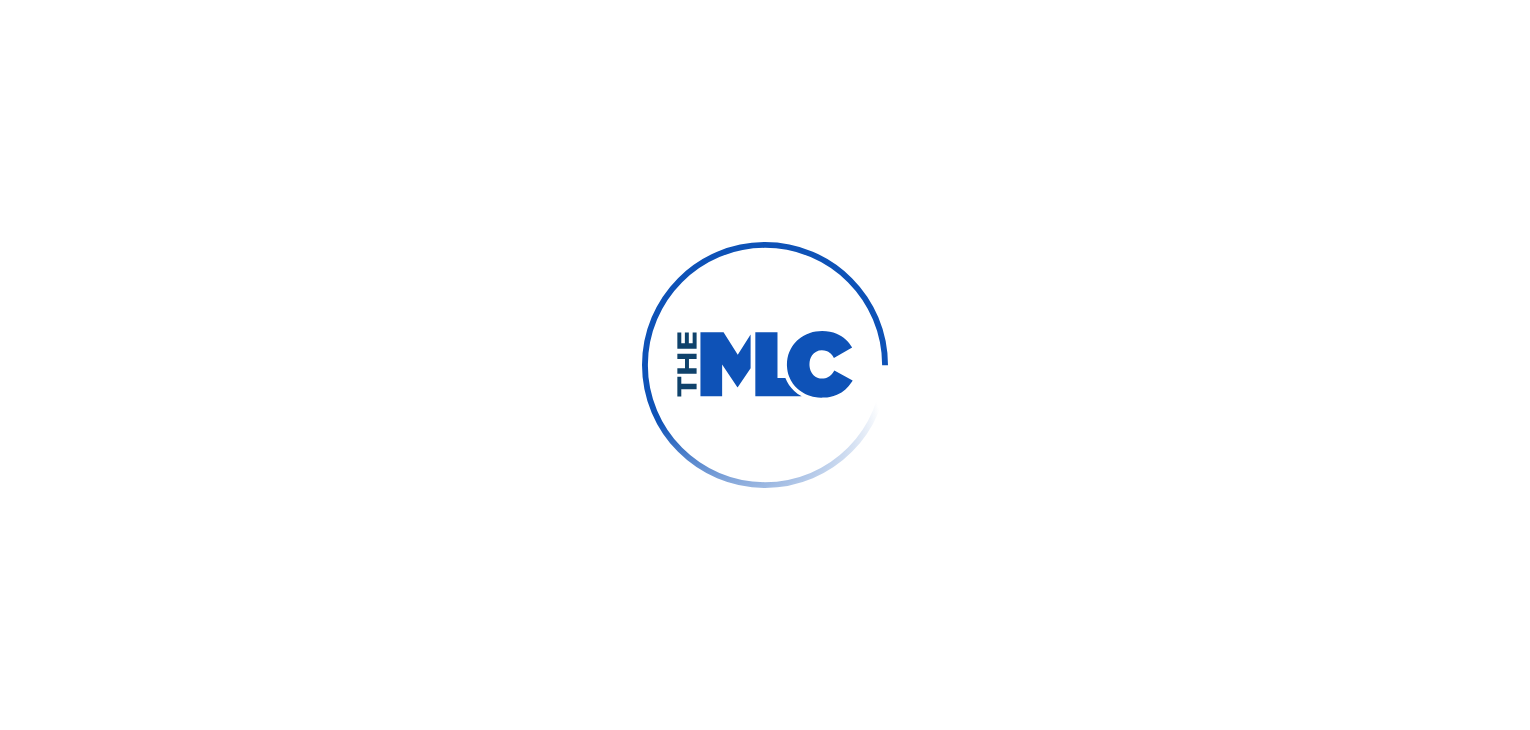 scroll, scrollTop: 0, scrollLeft: 0, axis: both 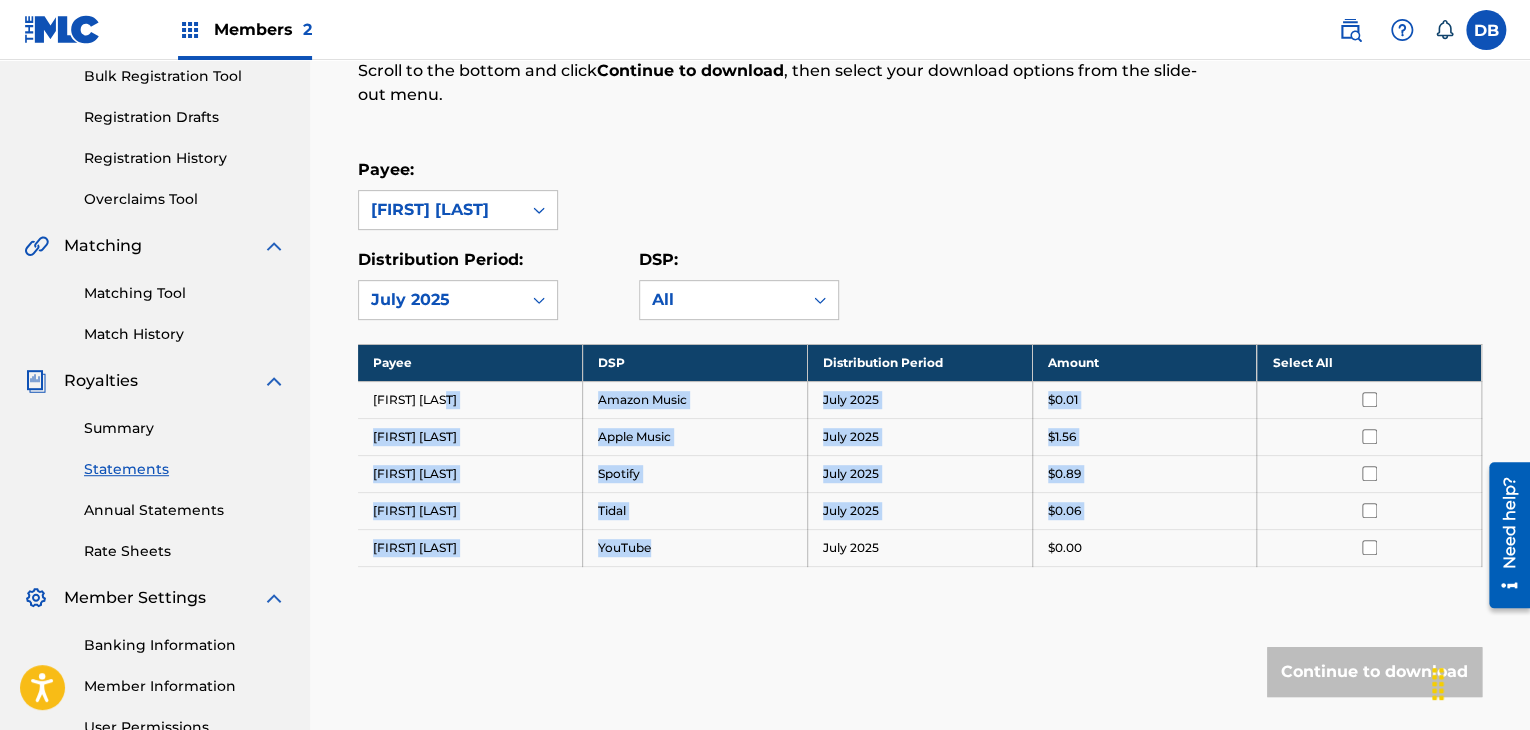 drag, startPoint x: 652, startPoint y: 545, endPoint x: 581, endPoint y: 404, distance: 157.86703 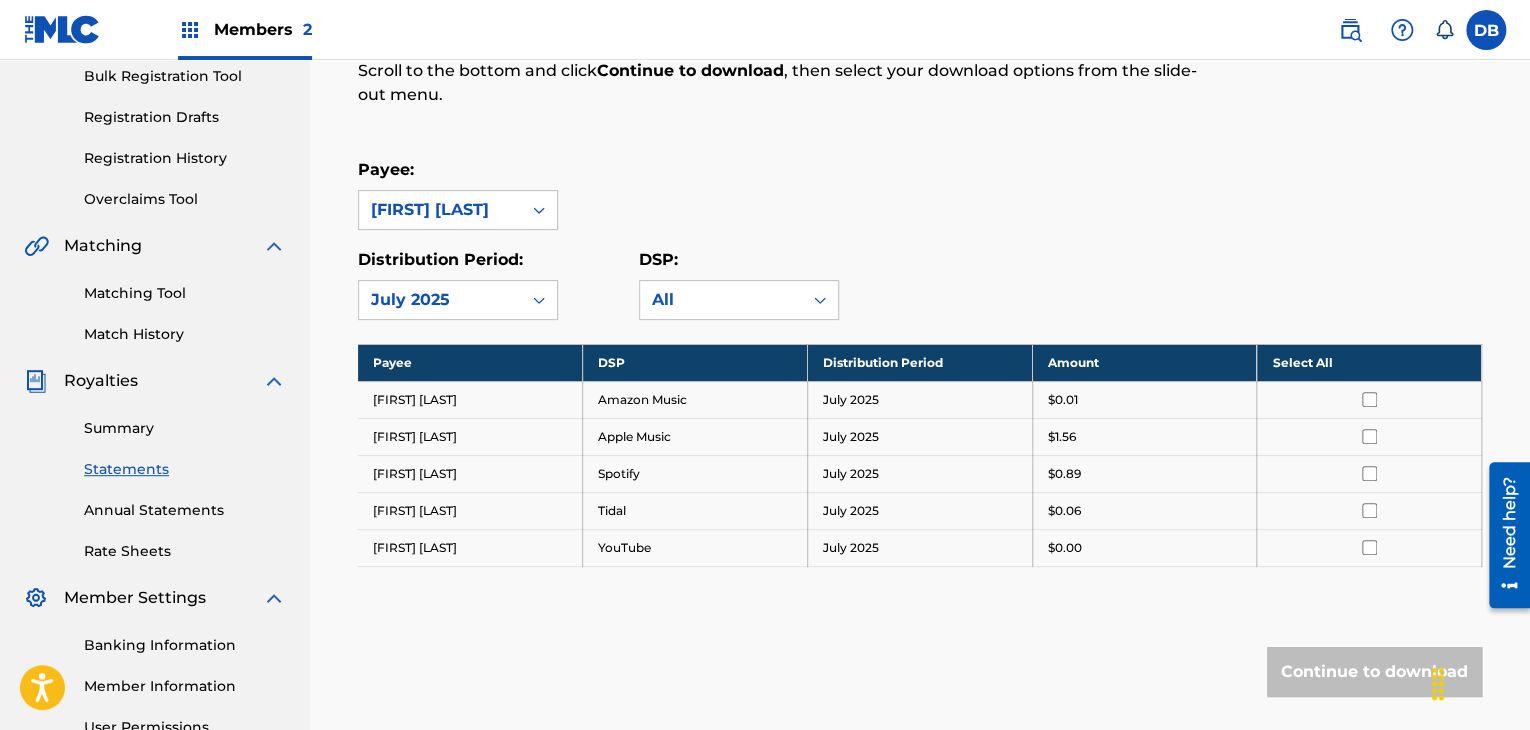 drag, startPoint x: 728, startPoint y: 633, endPoint x: 842, endPoint y: 597, distance: 119.54916 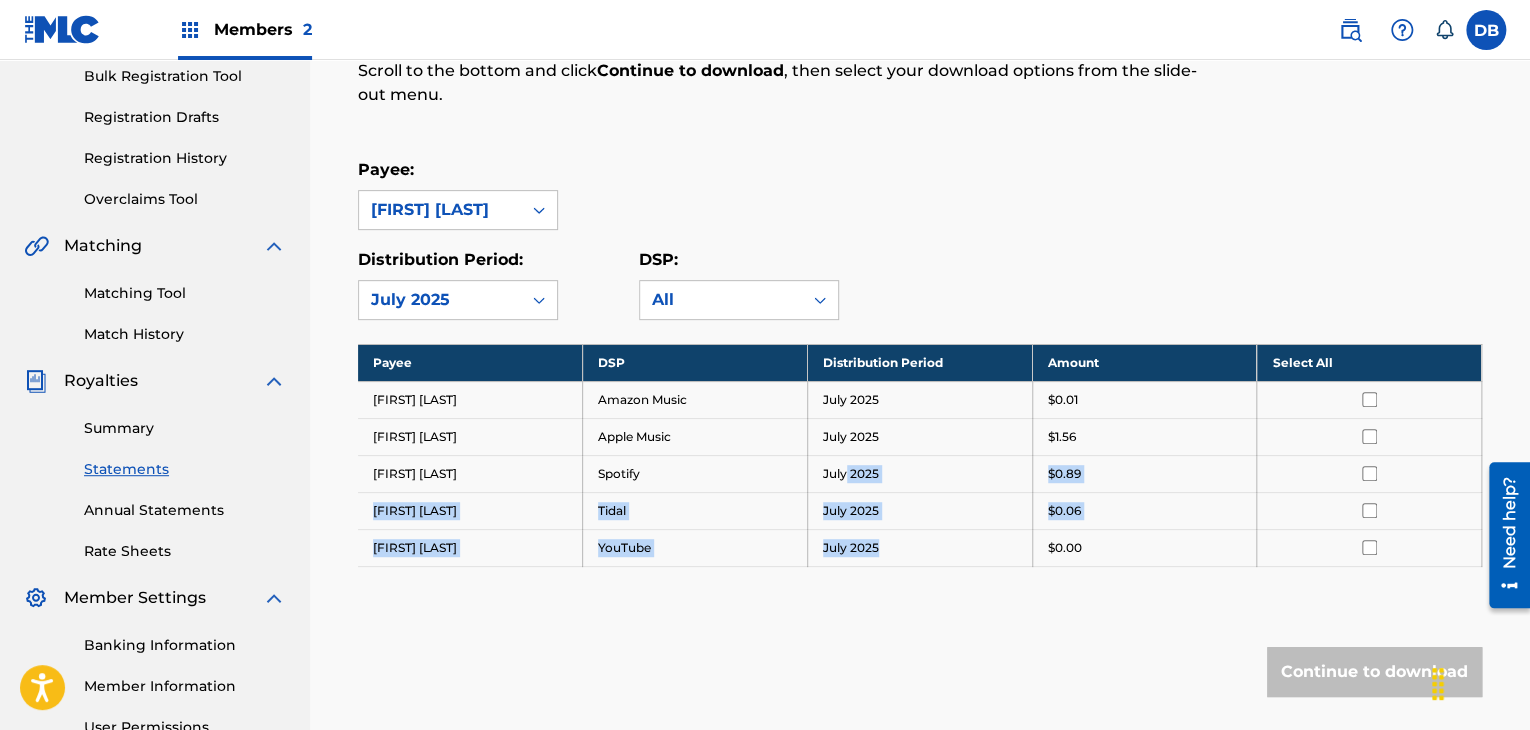 drag, startPoint x: 936, startPoint y: 549, endPoint x: 844, endPoint y: 457, distance: 130.10765 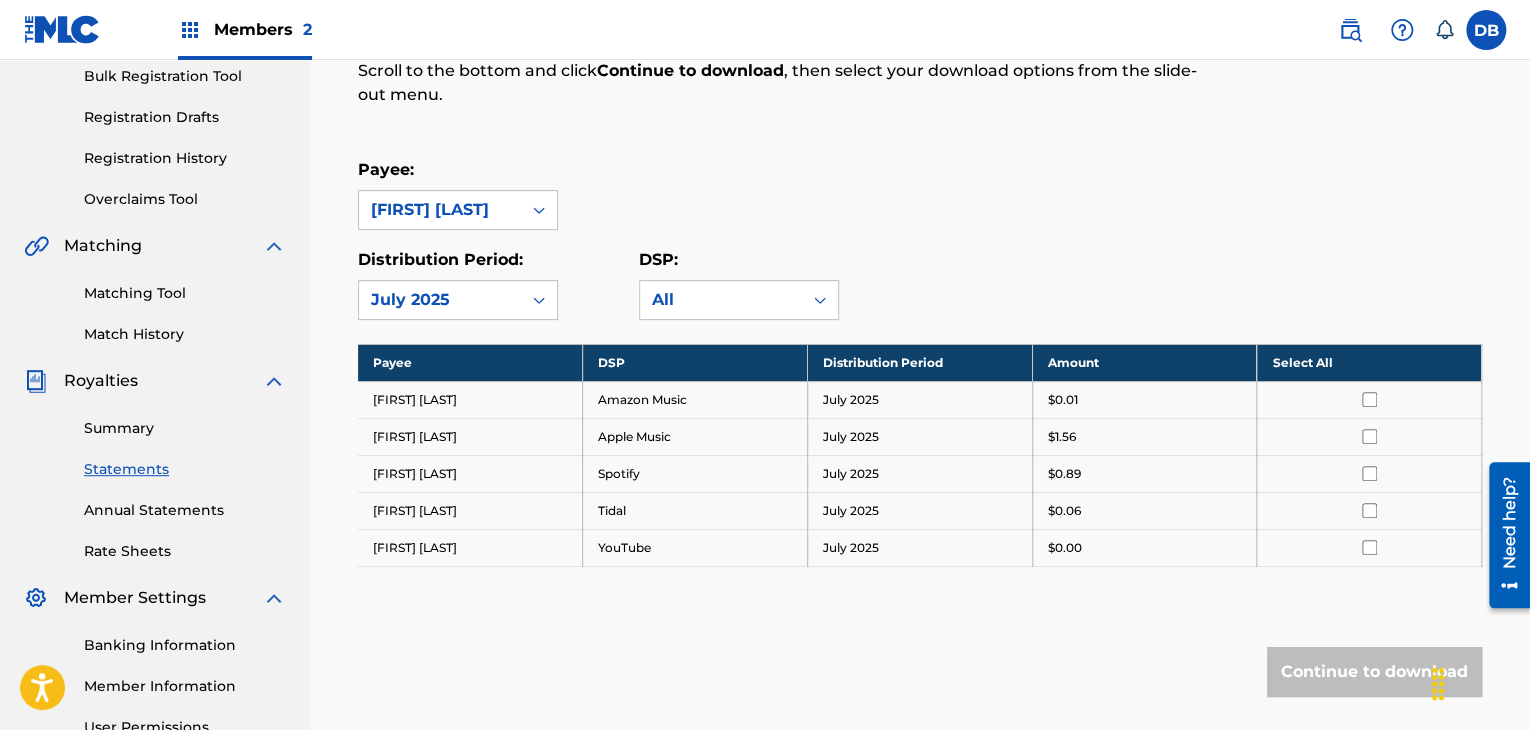 click on "Continue to download" at bounding box center [920, 672] 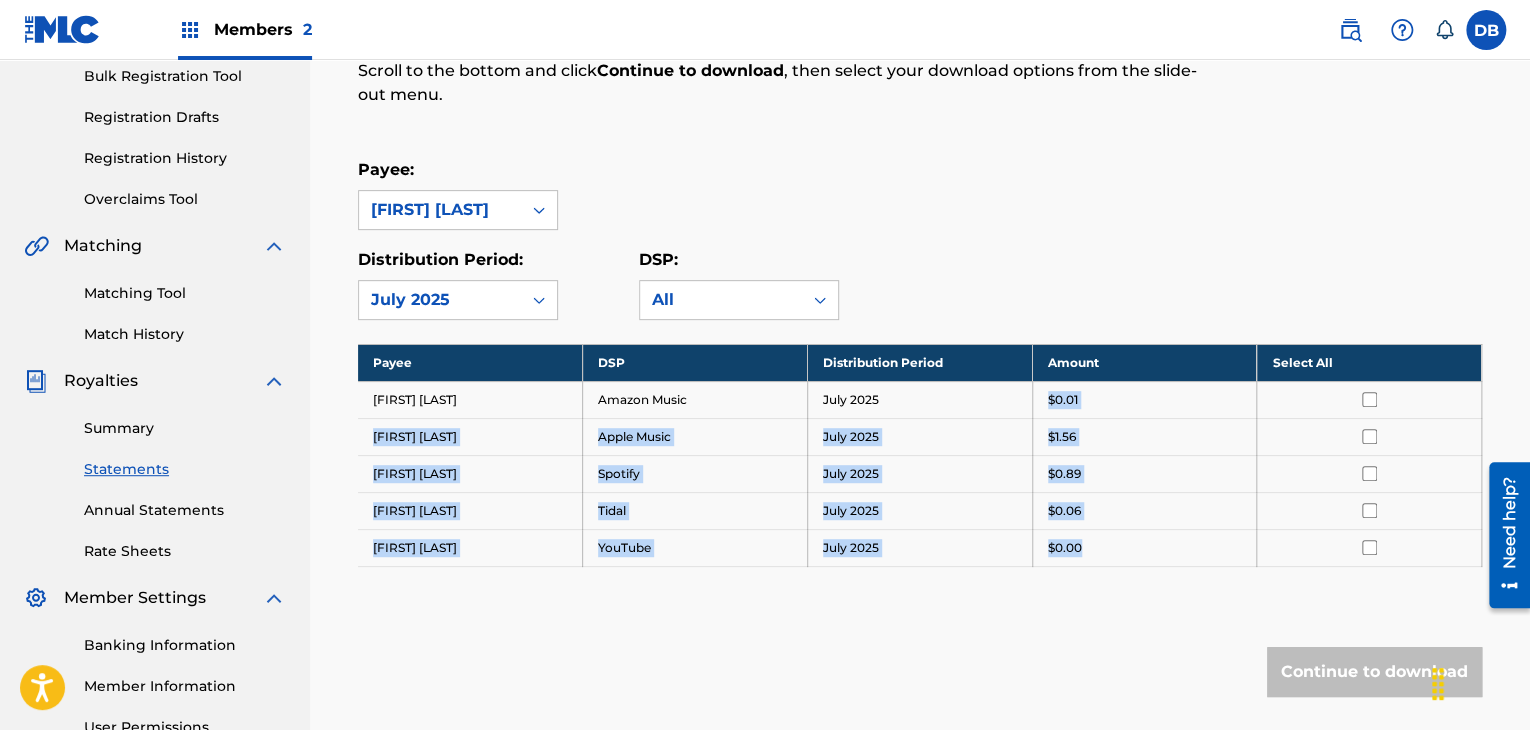 drag, startPoint x: 1099, startPoint y: 539, endPoint x: 1035, endPoint y: 406, distance: 147.59743 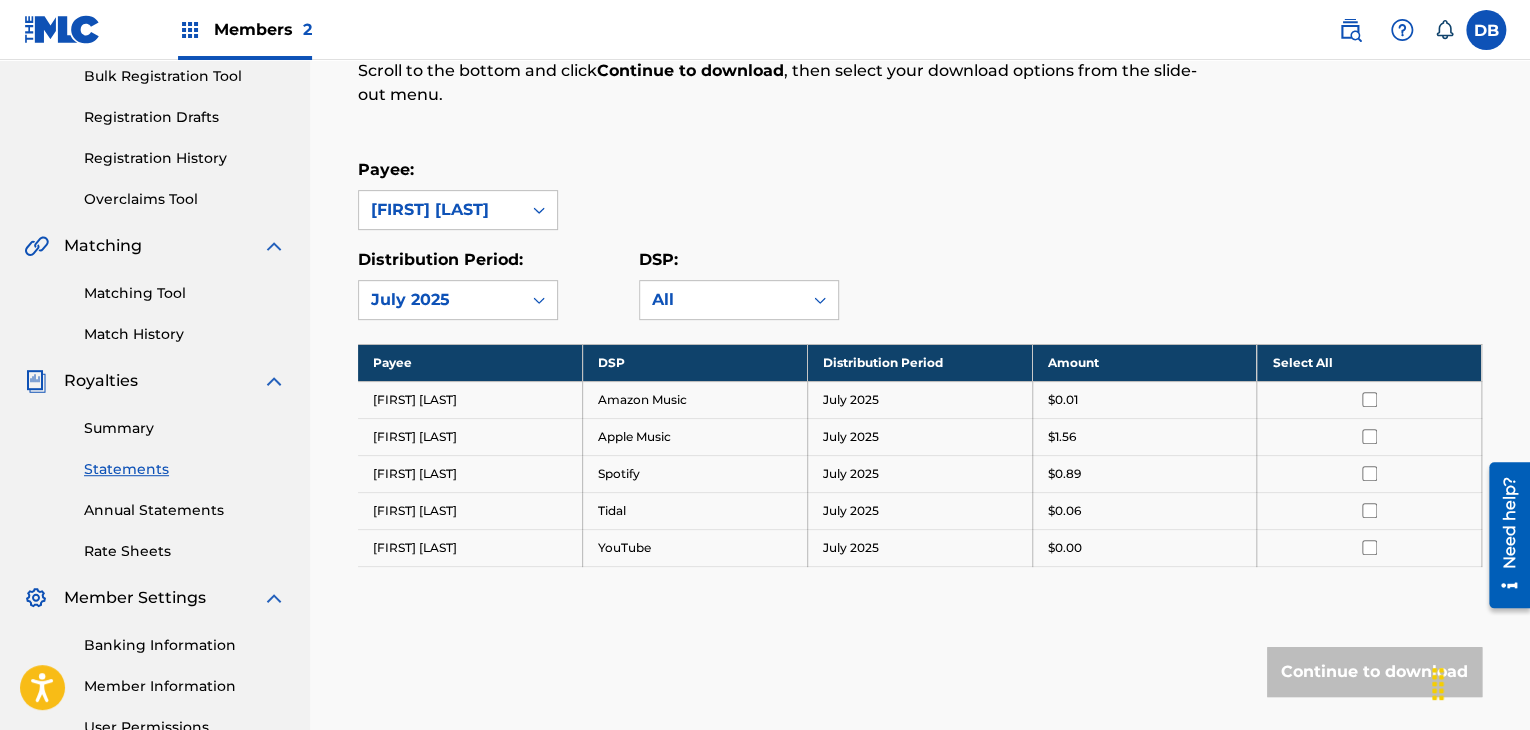 click on "Royalty Statements Select your desired payee from the Payee drop-down menu. Then you can filter by distribution period and DSP in the corresponding drop-down menus. In the Select column, check the box(es) for any statements you would like to download or click    Select All   at the top of the column to select all statements. Scroll to the bottom and click  Continue to download , then select your download options from the slide-out menu. Payee: [FIRST] [LAST] Distribution Period: July [YEAR] DSP: All Payee DSP Distribution Period Amount Select All [FIRST] [LAST] Amazon Music July [YEAR] $[PRICE] [FIRST] [LAST] Apple Music July [YEAR] $[PRICE] [FIRST] [LAST] Spotify July [YEAR] $[PRICE] [FIRST] [LAST] Tidal July [YEAR] $[PRICE] [FIRST] [LAST] YouTube July [YEAR] $[PRICE] Continue to download" at bounding box center (920, 318) 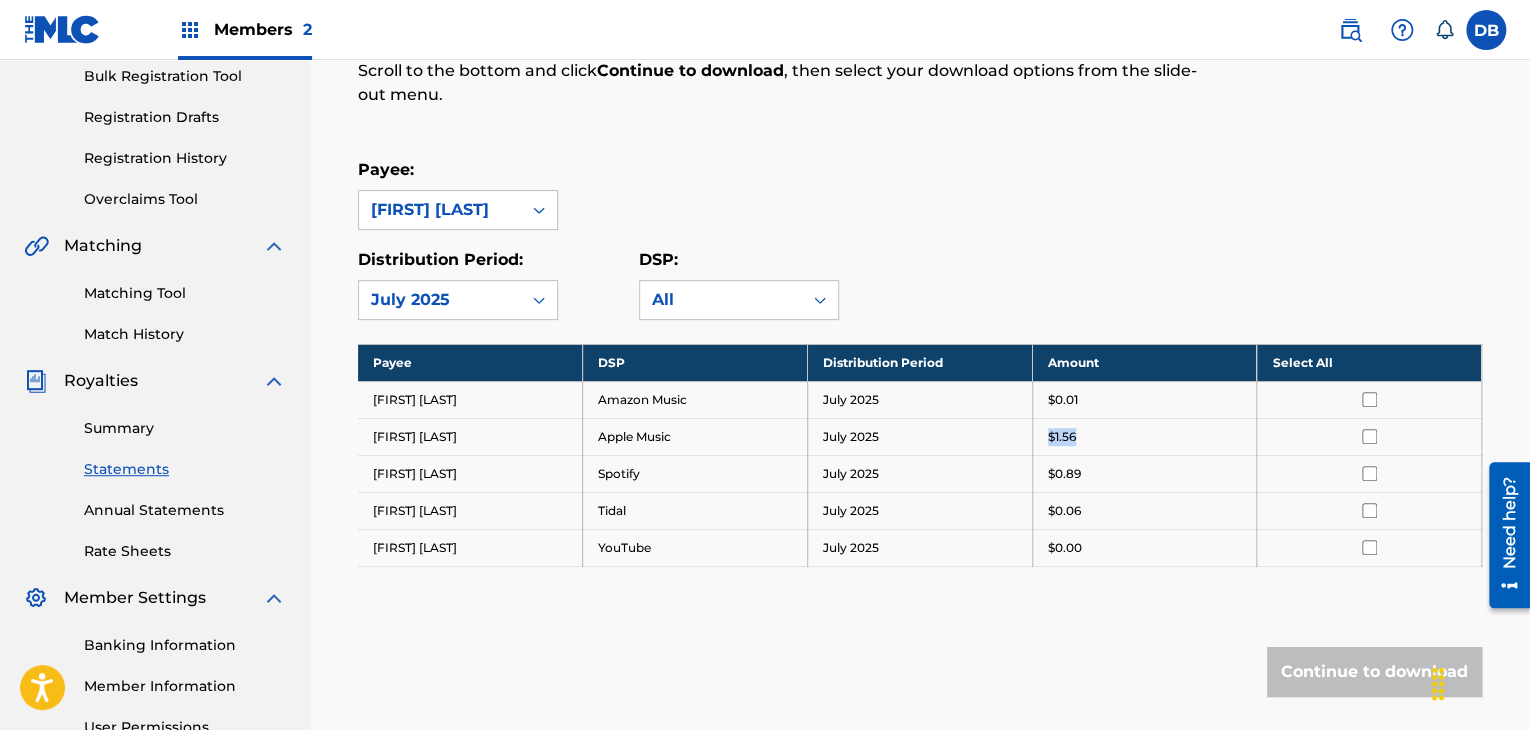 drag, startPoint x: 1055, startPoint y: 438, endPoint x: 1078, endPoint y: 438, distance: 23 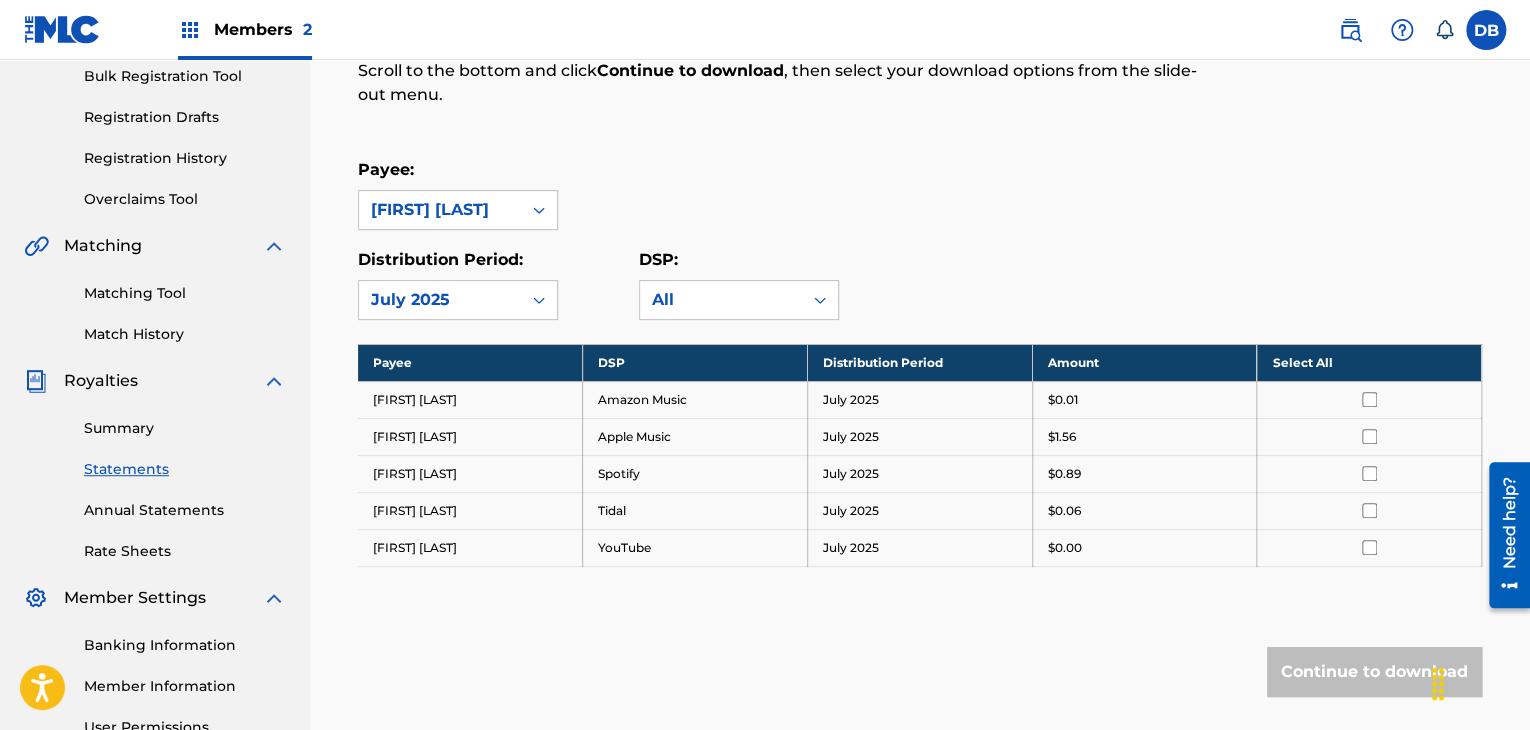 drag, startPoint x: 1055, startPoint y: 683, endPoint x: 1048, endPoint y: 674, distance: 11.401754 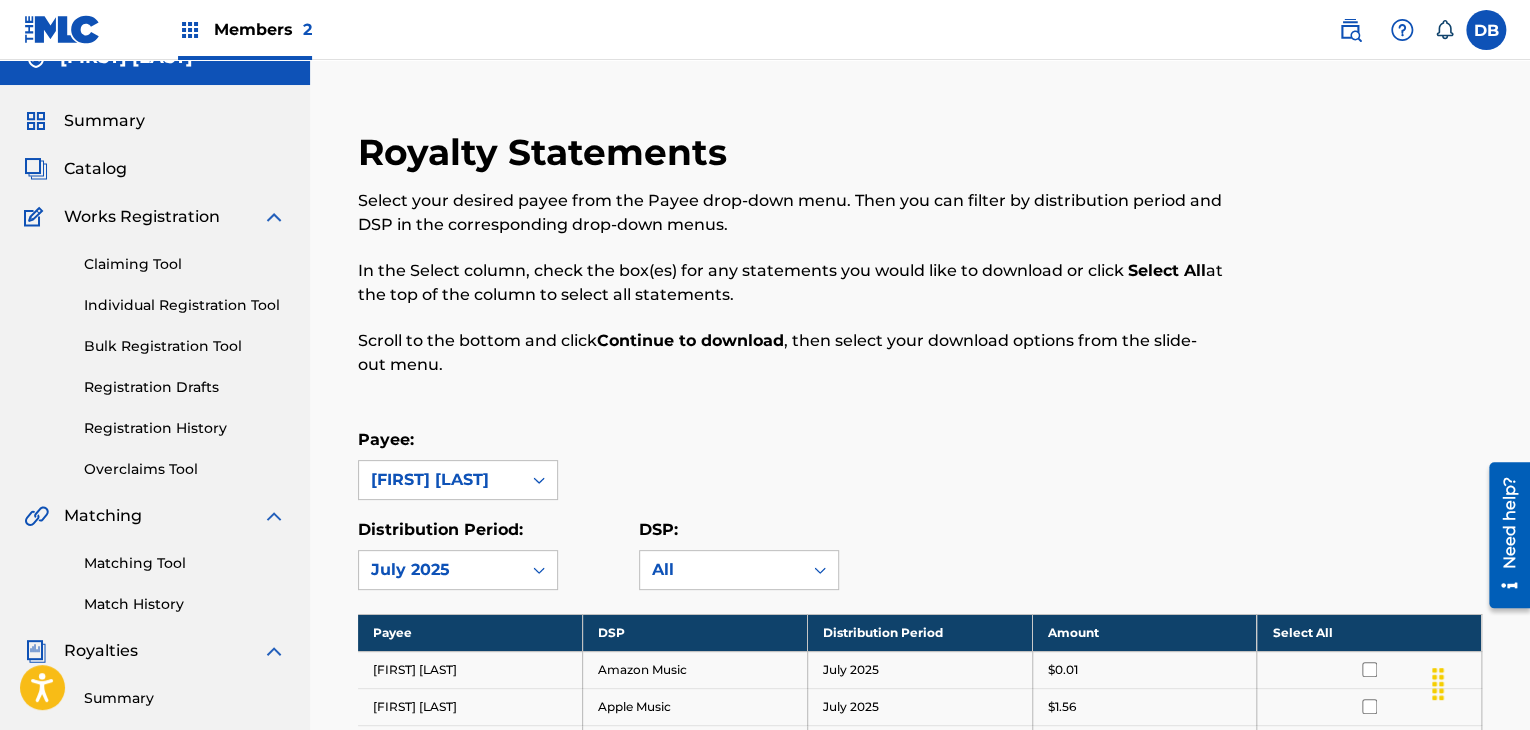 scroll, scrollTop: 0, scrollLeft: 0, axis: both 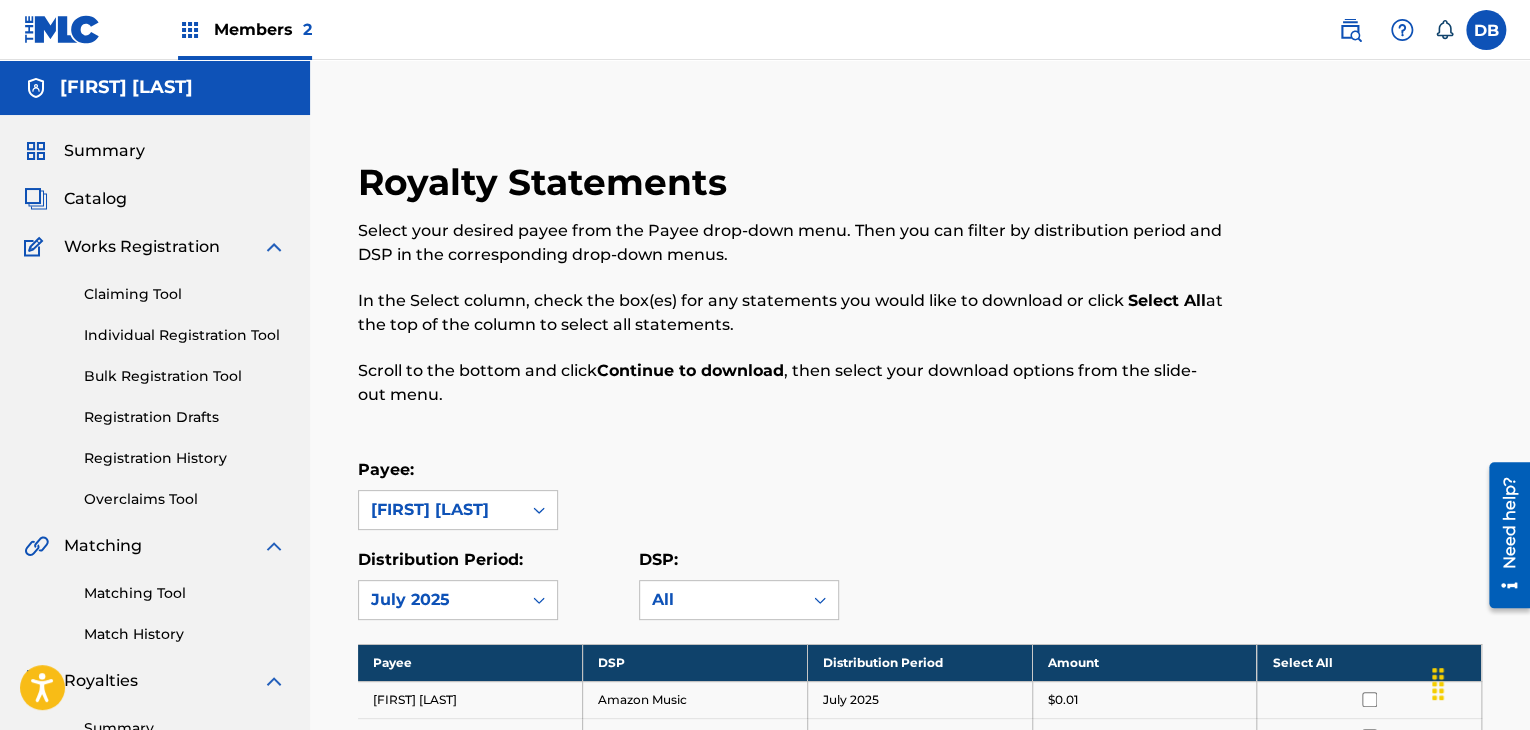 click on "Members    2" at bounding box center [263, 29] 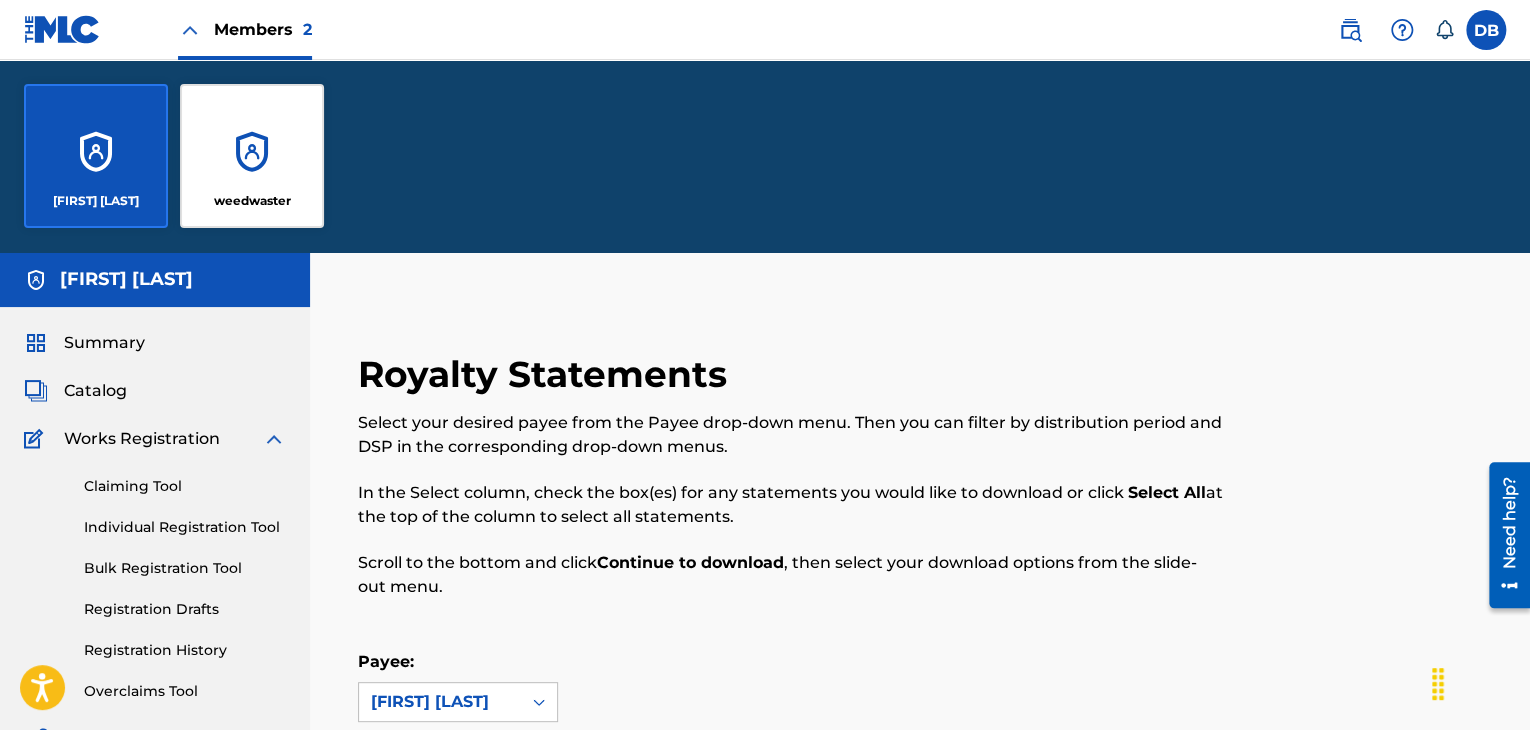 click on "weedwaster" at bounding box center (252, 156) 